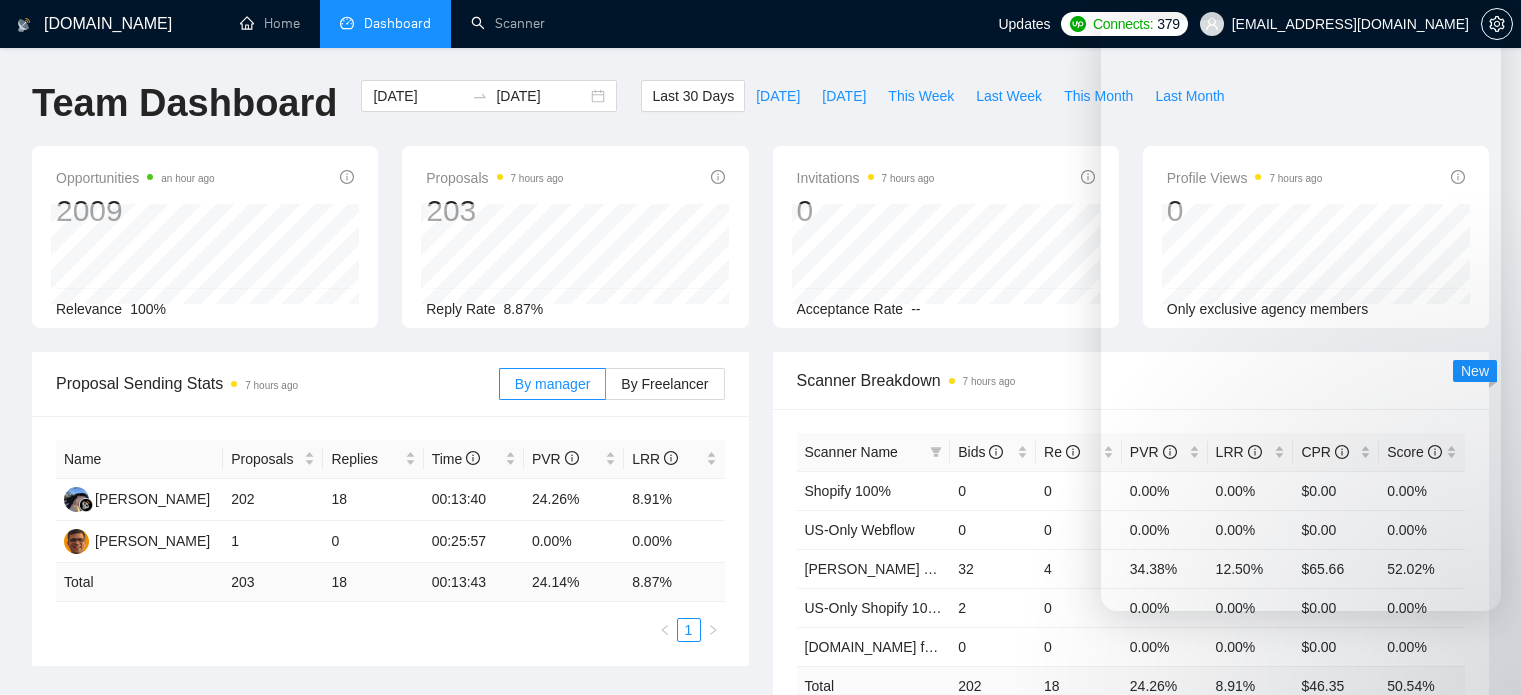 scroll, scrollTop: 0, scrollLeft: 0, axis: both 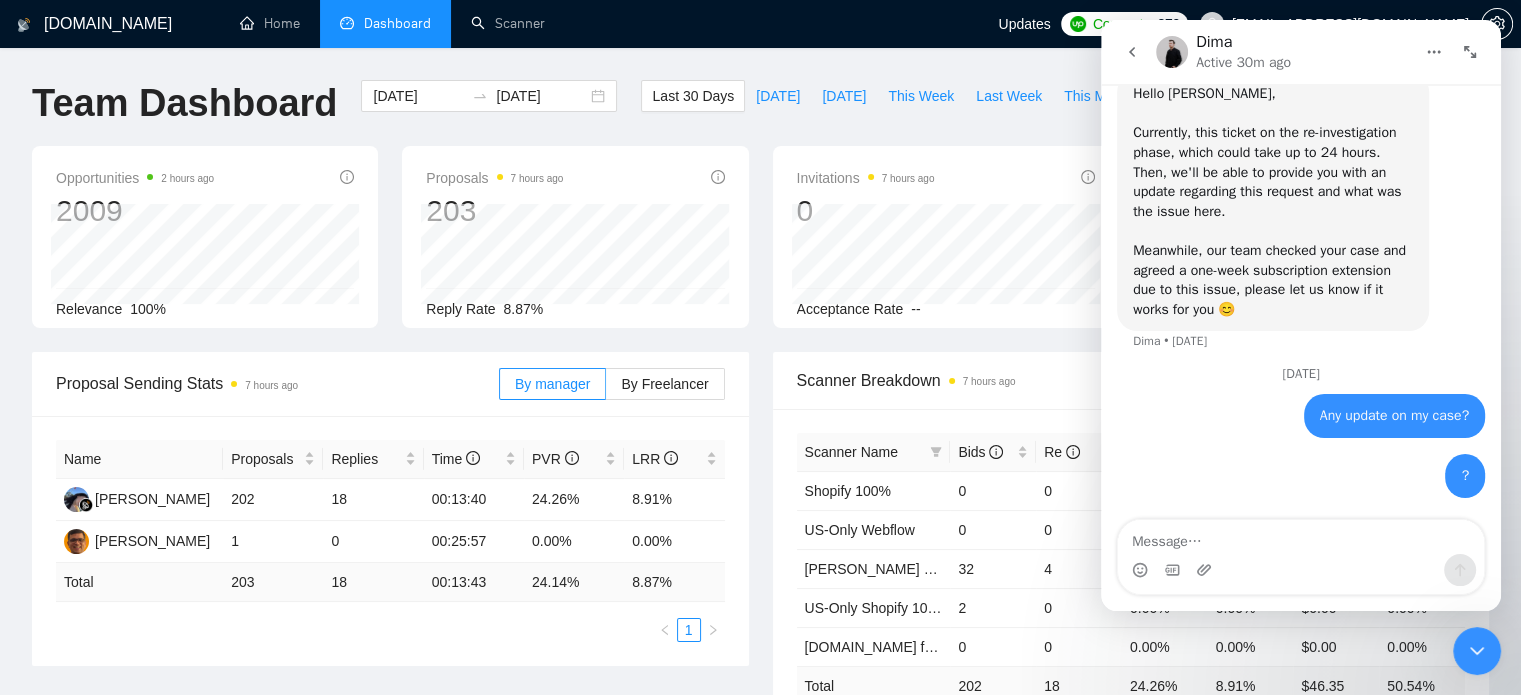 click on "[DOMAIN_NAME] Home Dashboard Scanner Updates  Connects: 379 [EMAIL_ADDRESS][DOMAIN_NAME] Team Dashboard [DATE] [DATE] Last 30 Days [DATE] [DATE] This Week Last Week This Month Last Month Opportunities 2 hours ago 2009   Relevance 100% Proposals 7 hours ago 203   Reply Rate 8.87% Invitations 7 hours ago 0   [DATE]
[DATE] 0 Acceptance Rate -- Profile Views 7 hours ago 0   Only exclusive agency members Proposal Sending Stats 7 hours ago By manager By Freelancer Name Proposals Replies Time   PVR   LRR   [PERSON_NAME] 202 18 00:13:40 24.26% 8.91% [PERSON_NAME] 1 0 00:25:57 0.00% 0.00% Total 203 18 00:13:43 24.14 % 8.87 % 1 Scanner Breakdown 7 hours ago Scanner Name Bids   Re   PVR   LRR   CPR   Score   Shopify 100% 0 0 0.00% 0.00% $0.00 0.00% US-Only Webflow 0 0 0.00% 0.00% $0.00 0.00% [PERSON_NAME] Shopify 100% 32 4 34.38% 12.50% $65.66 52.02% US-Only Shopify 100% 2 0 0.00% 0.00% $0.00 0.00% [DOMAIN_NAME] for [PERSON_NAME] 0 0 0.00% 0.00% $0.00 0.00% Total 202 18 24.26 % 8.91 % $ 46.35 50.54 % 1 2 3 4 5 6 New Date 1" at bounding box center [760, 792] 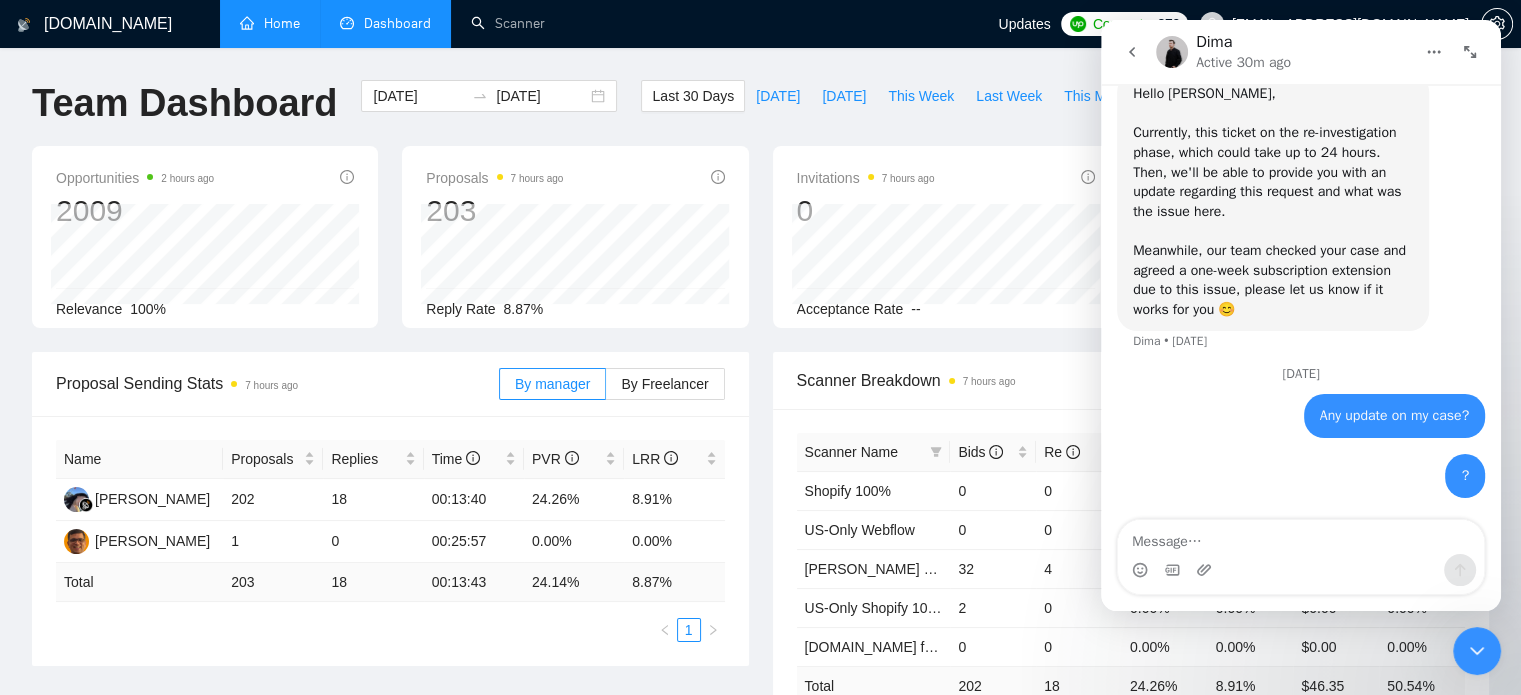 click on "Home" at bounding box center [270, 23] 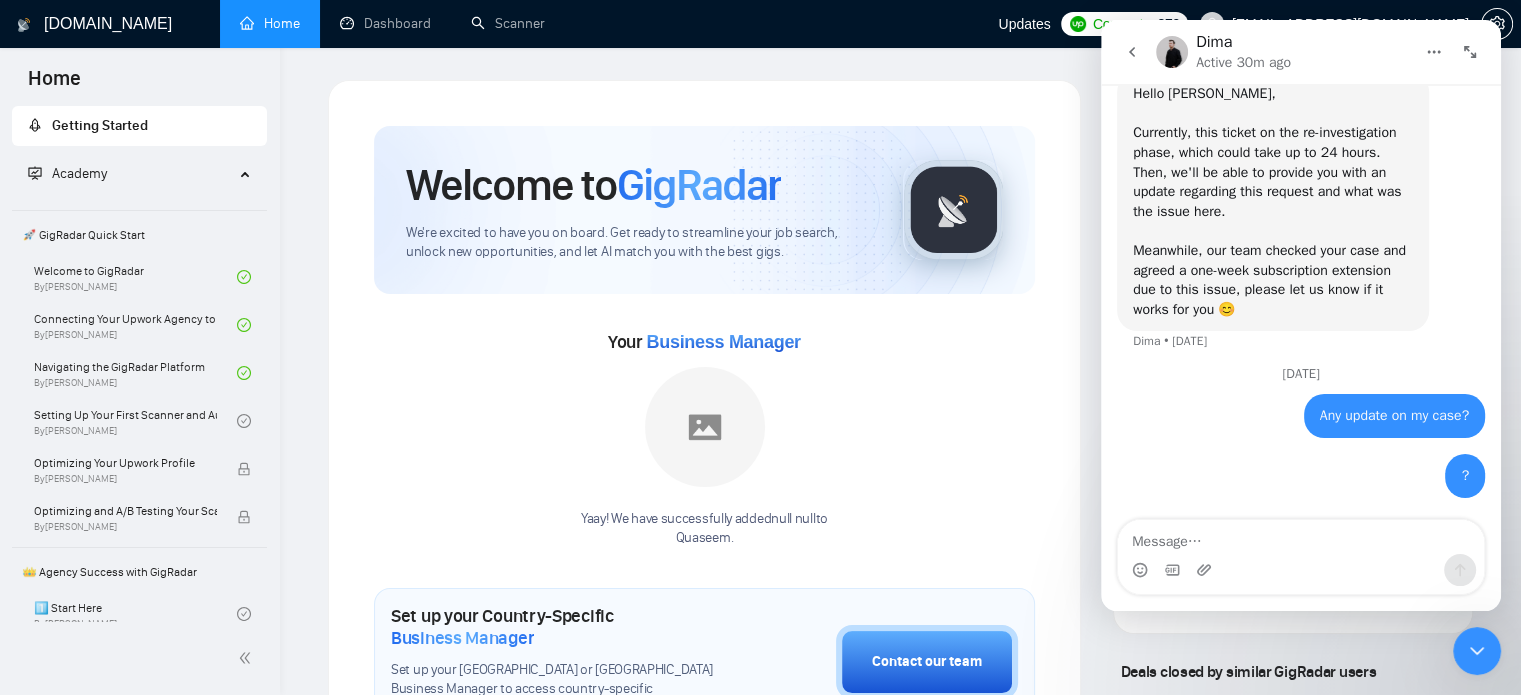 drag, startPoint x: 1480, startPoint y: 656, endPoint x: 2799, endPoint y: 1226, distance: 1436.8928 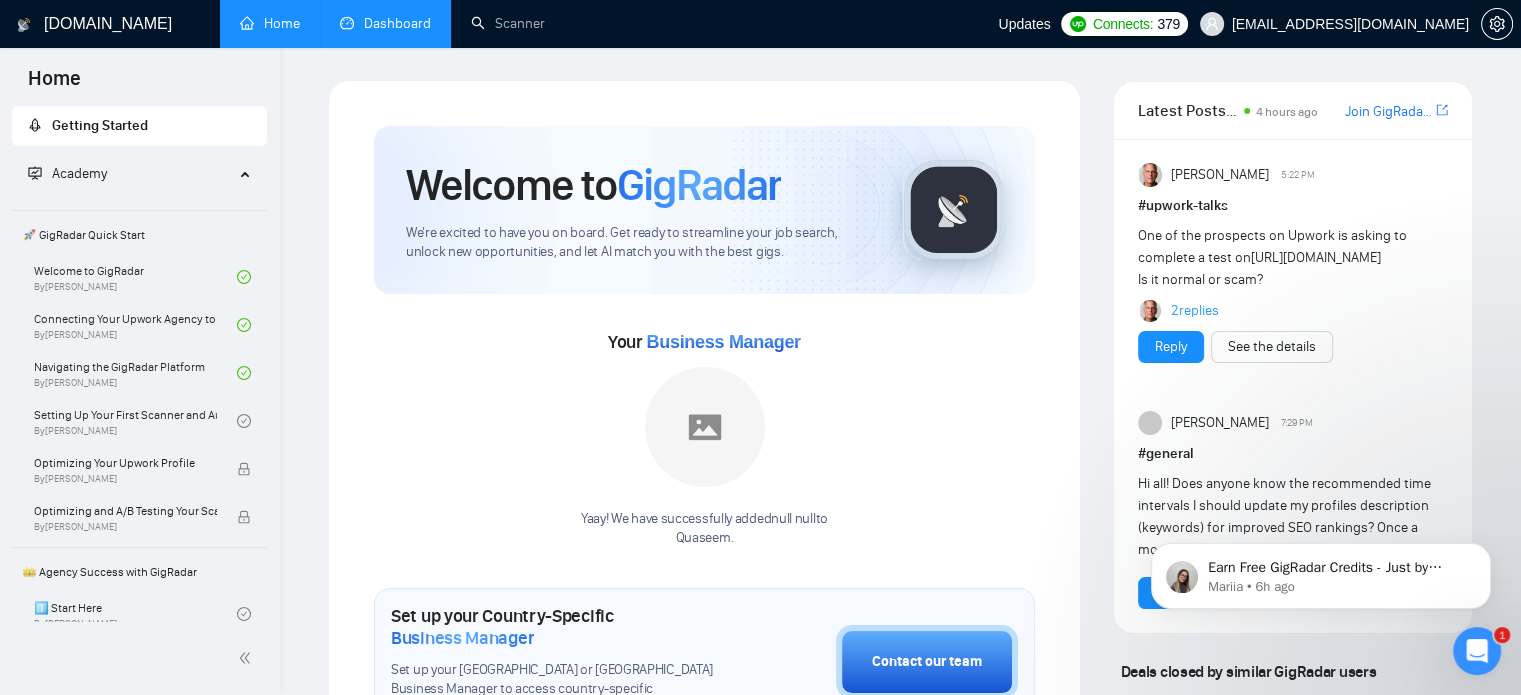 scroll, scrollTop: 0, scrollLeft: 0, axis: both 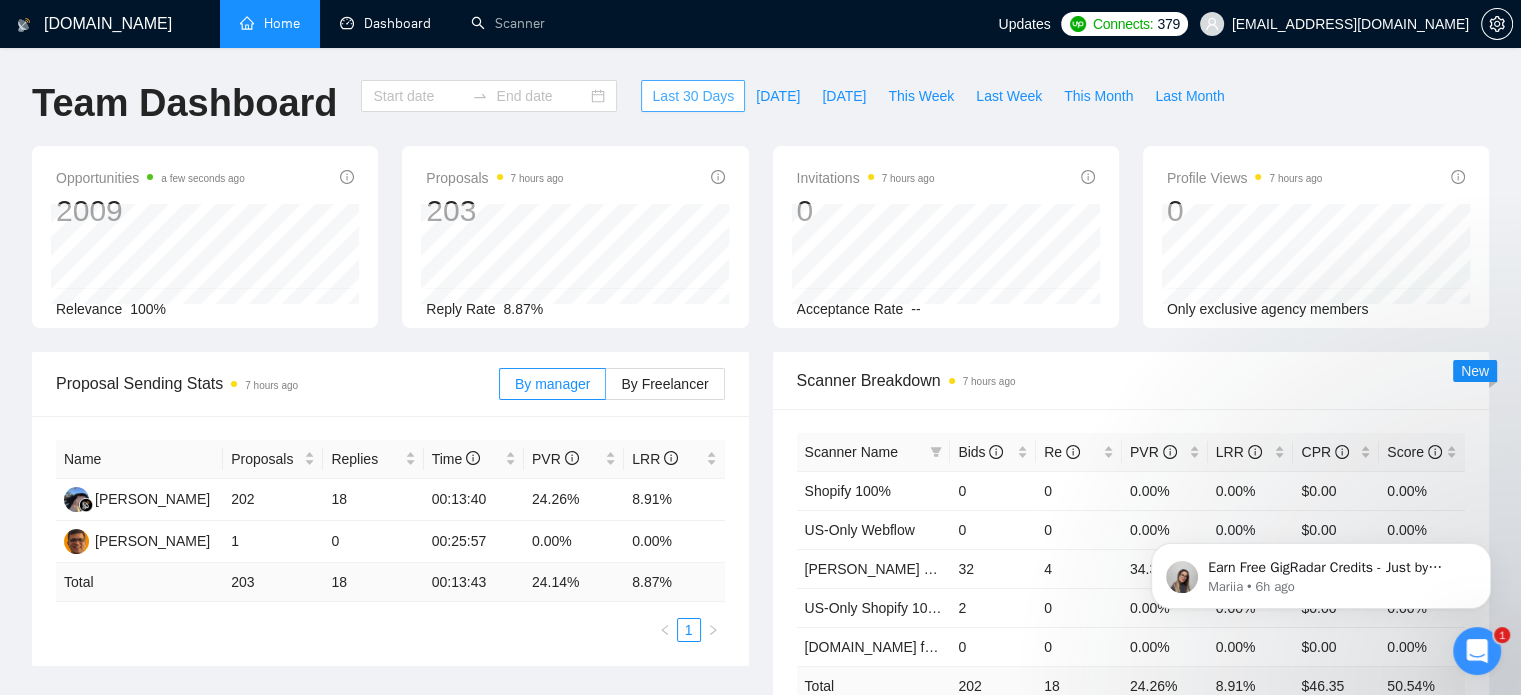 type on "[DATE]" 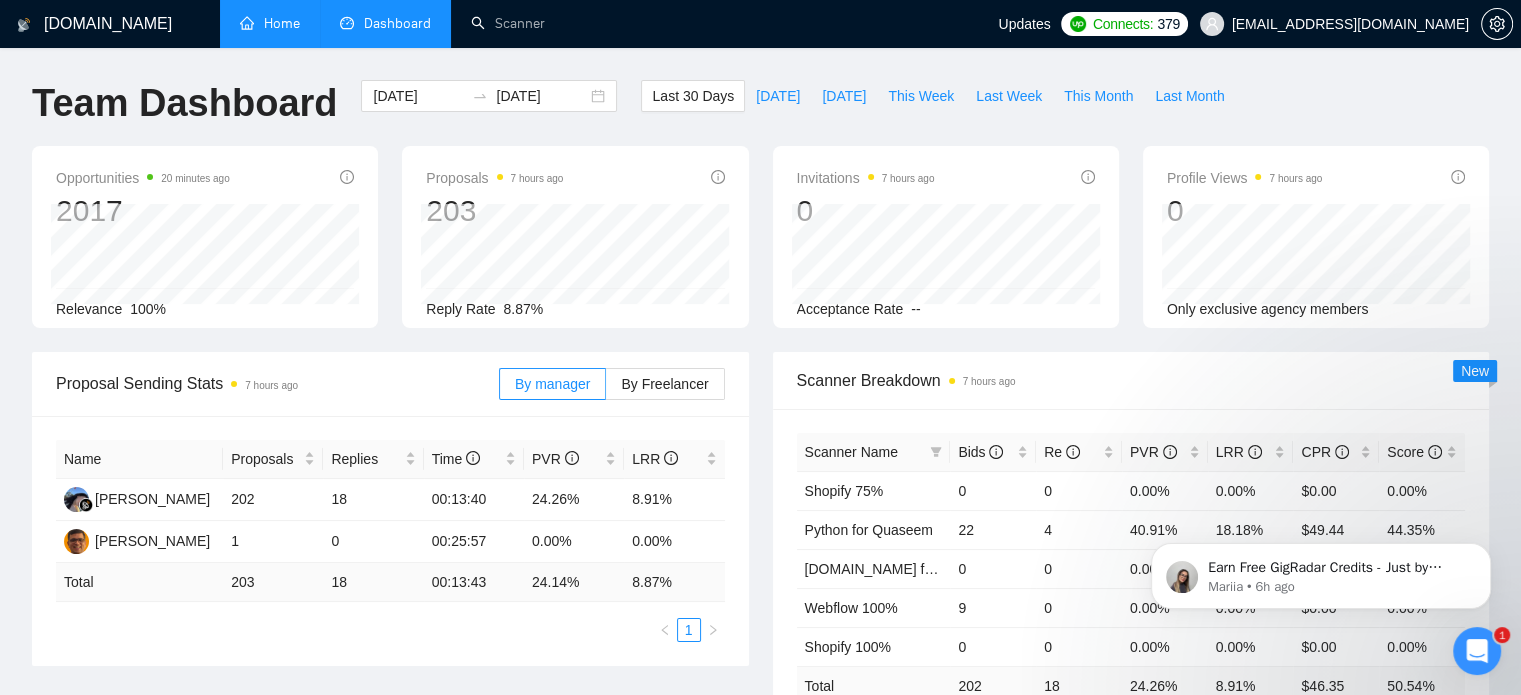 click on "Home" at bounding box center [270, 23] 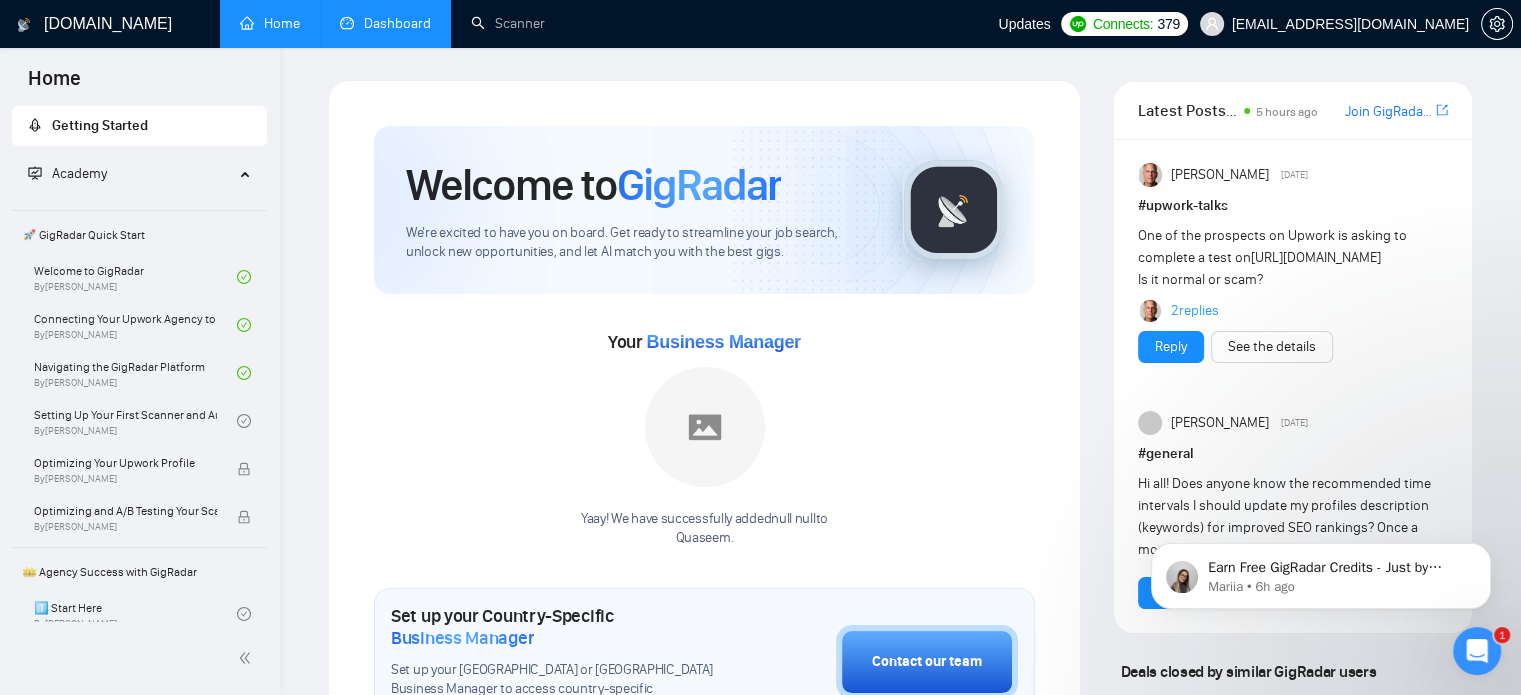 click on "Dashboard" at bounding box center [385, 23] 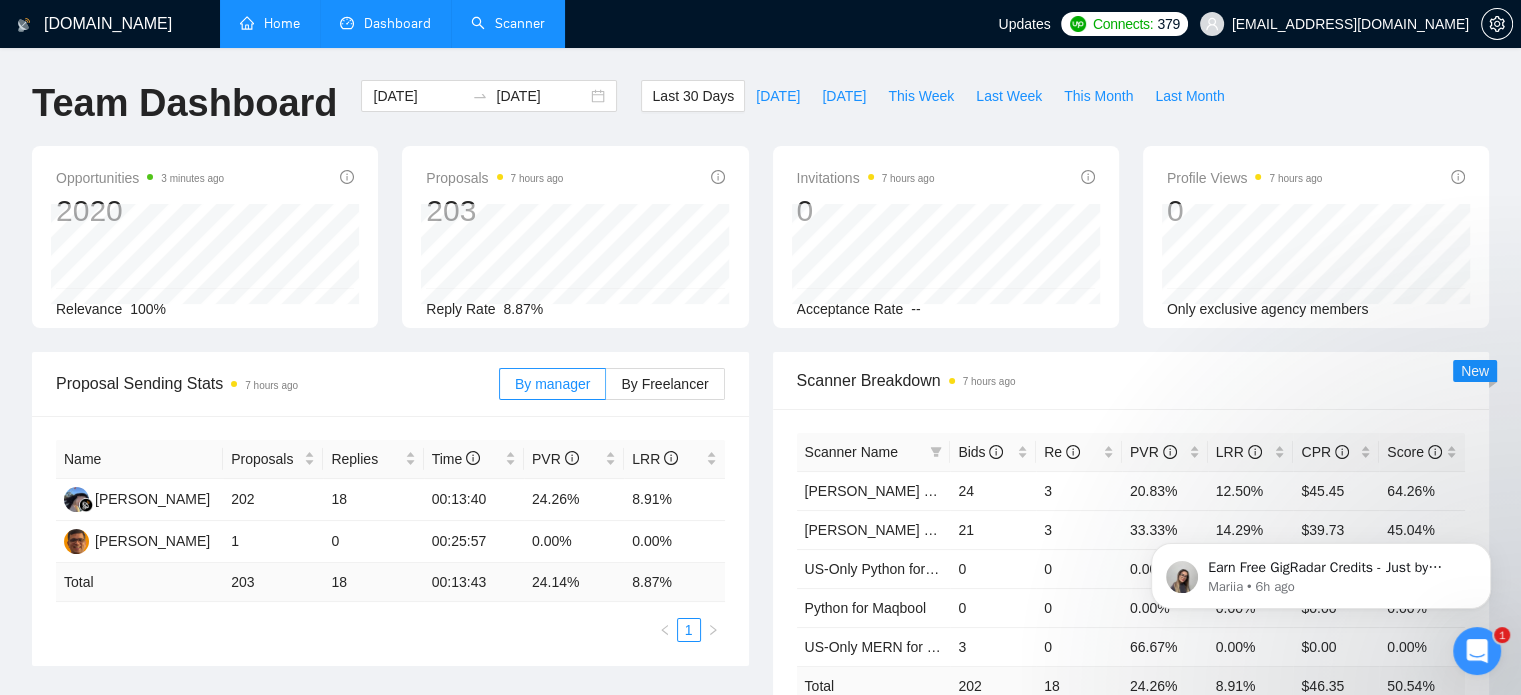 click on "Scanner" at bounding box center [508, 23] 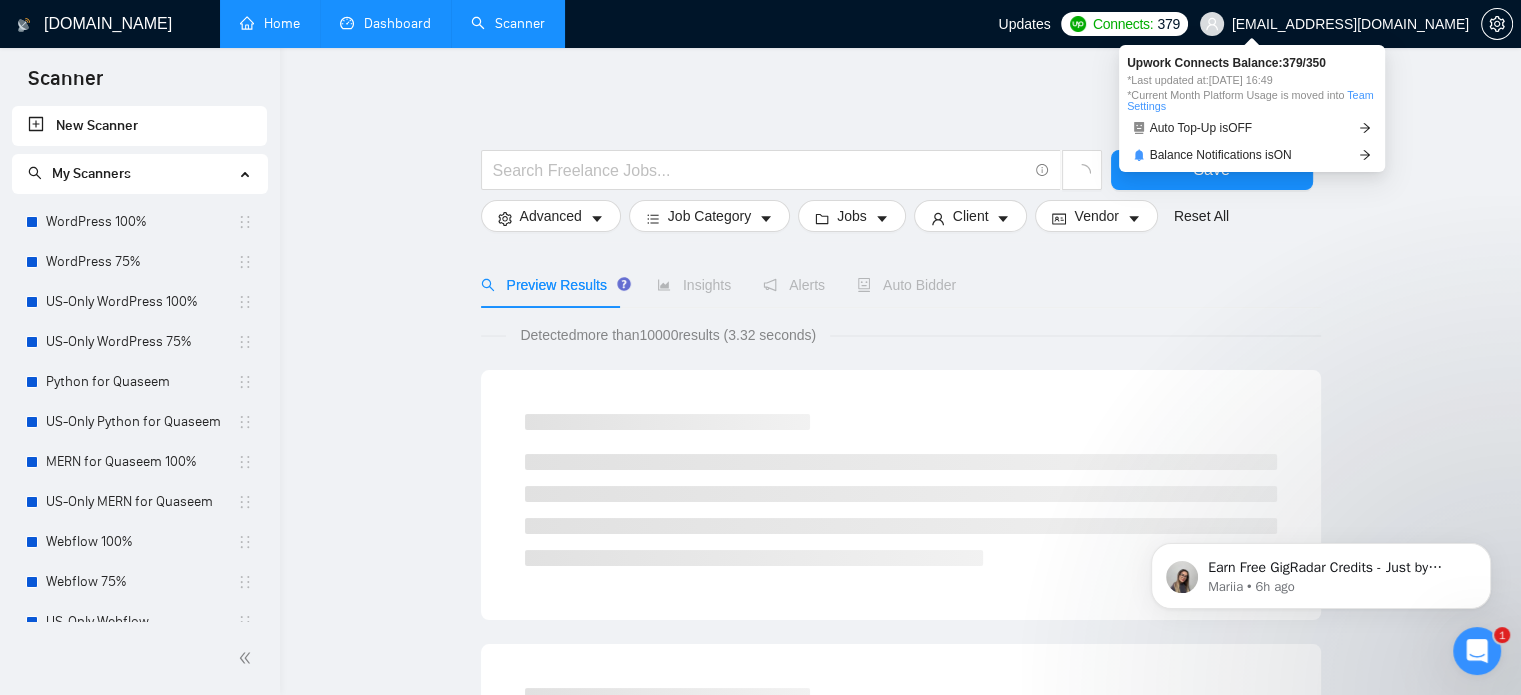click on "Connects:" at bounding box center (1123, 24) 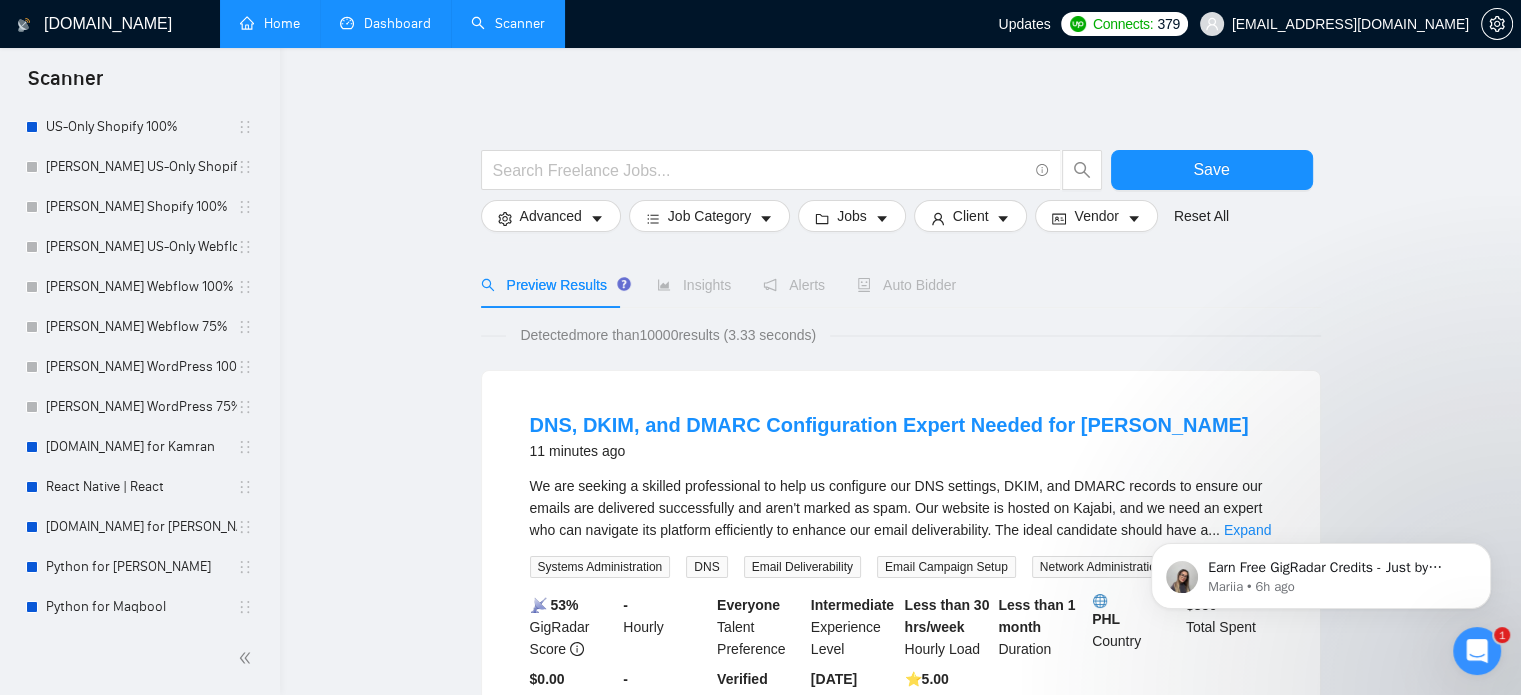 scroll, scrollTop: 620, scrollLeft: 0, axis: vertical 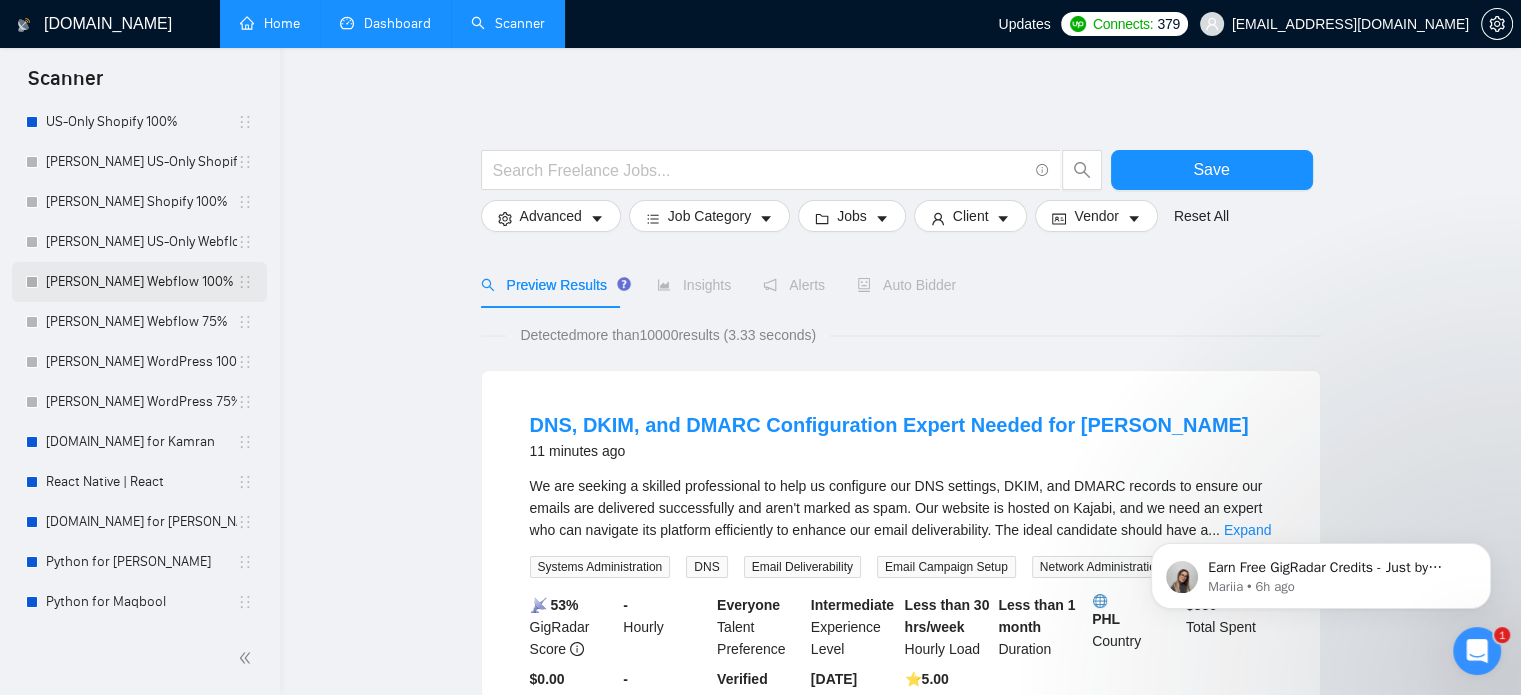 click on "[PERSON_NAME] Webflow 100%" at bounding box center [141, 282] 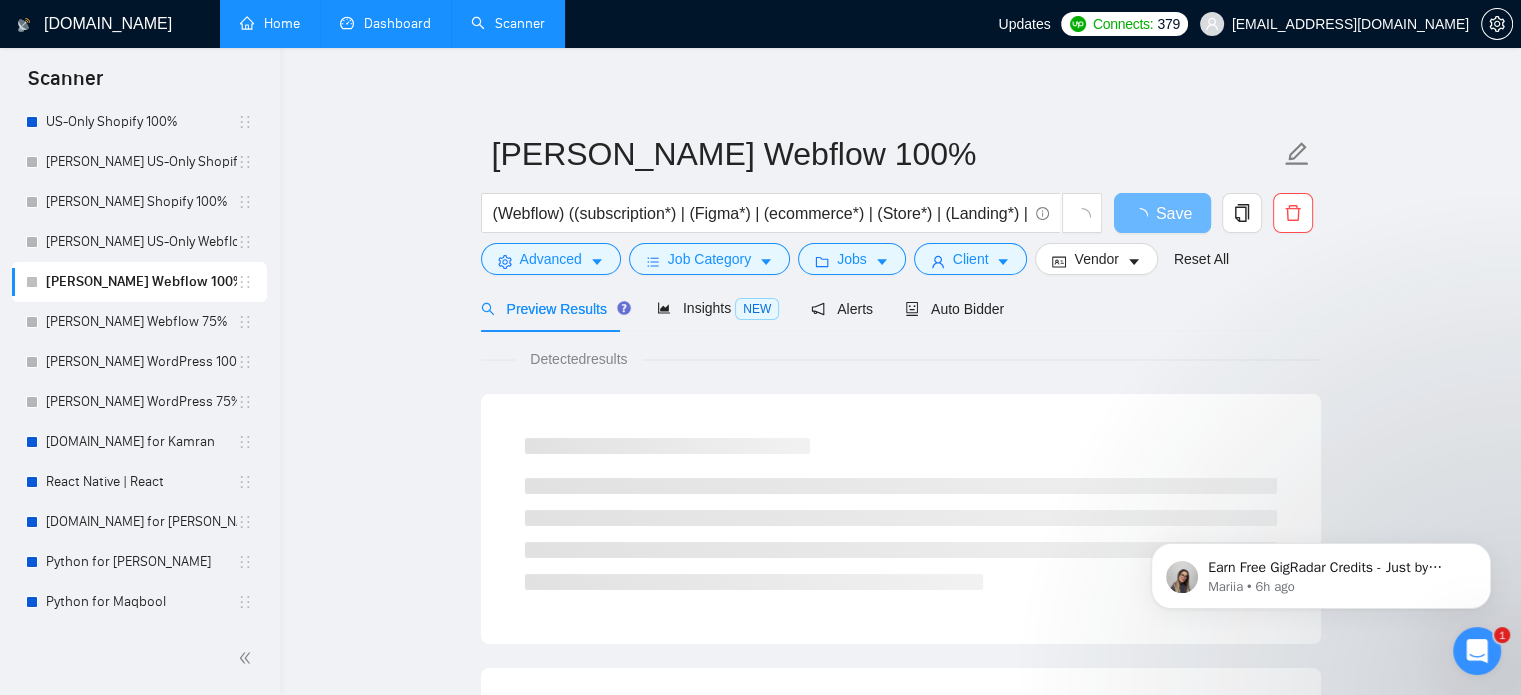 scroll, scrollTop: 0, scrollLeft: 0, axis: both 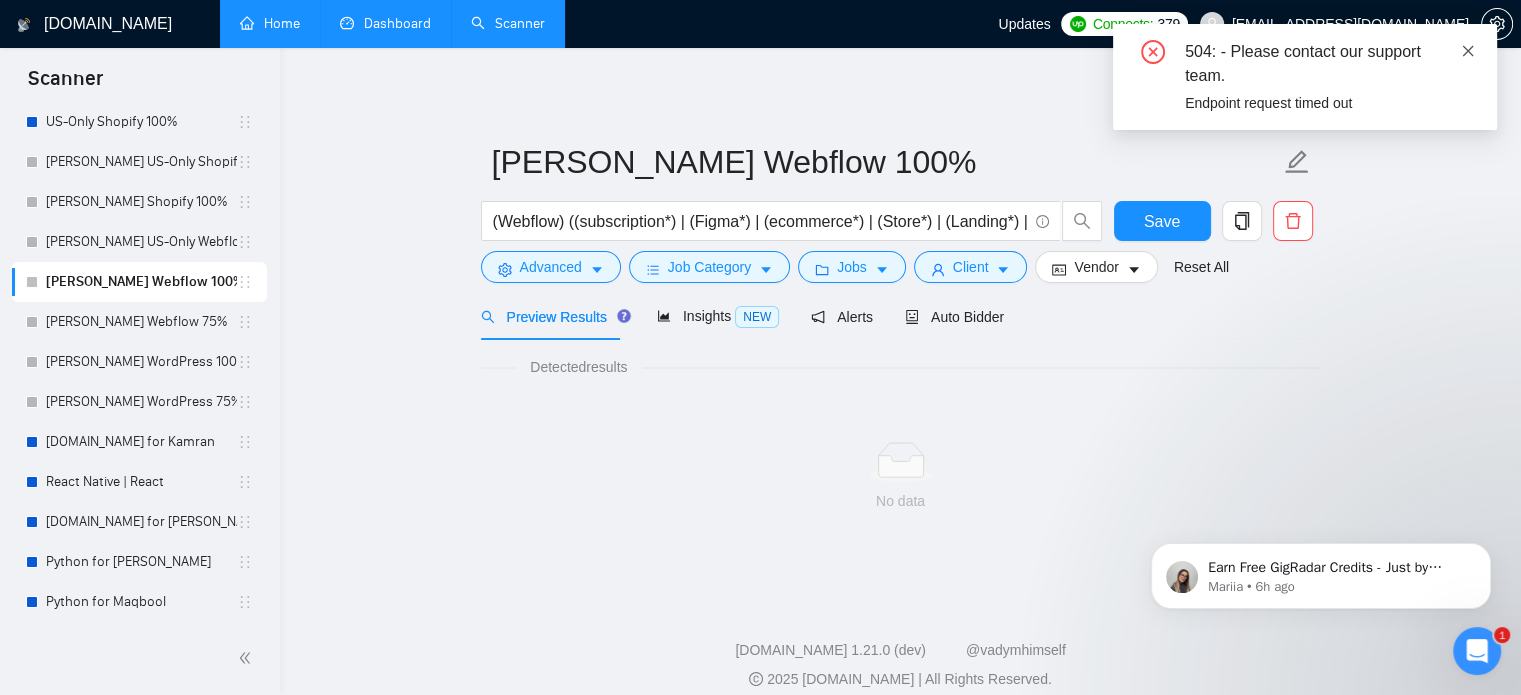 click 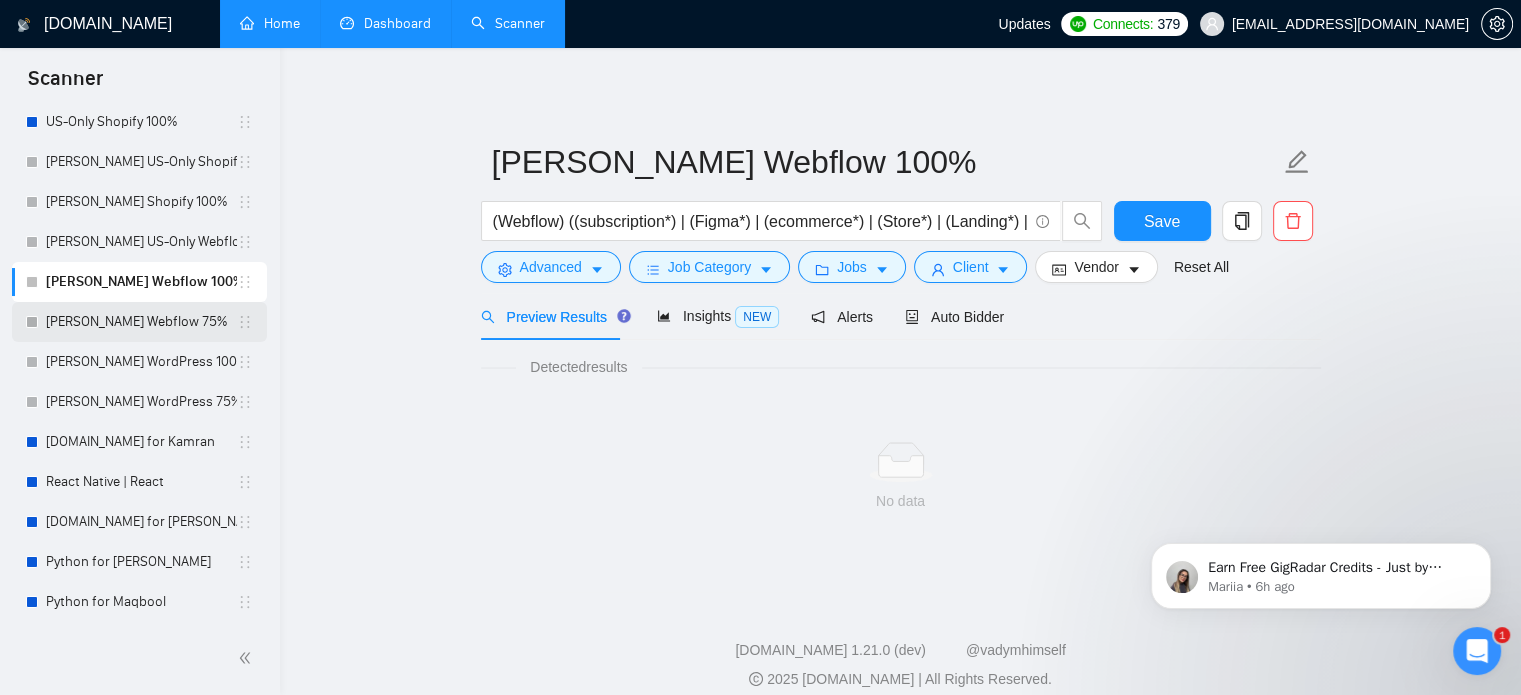 click on "[PERSON_NAME] Webflow 75%" at bounding box center [141, 322] 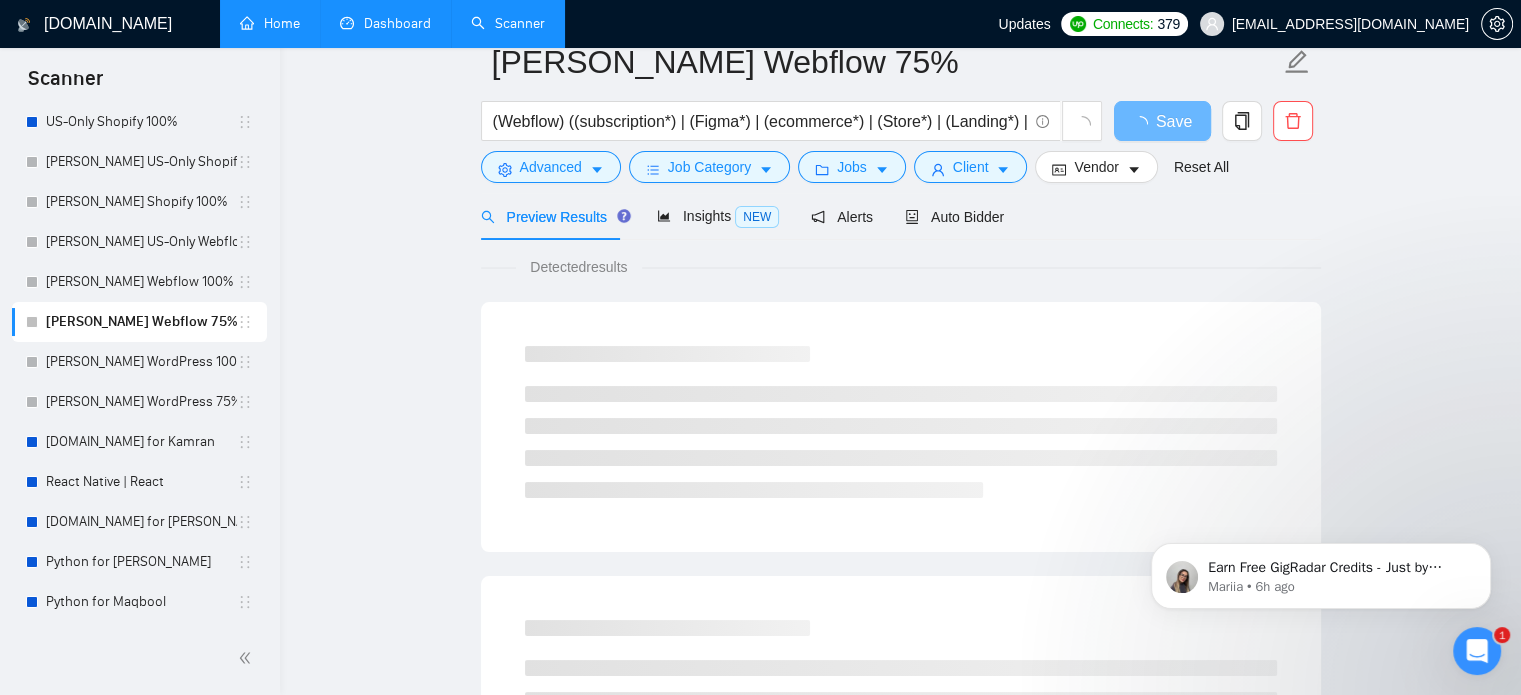 scroll, scrollTop: 0, scrollLeft: 0, axis: both 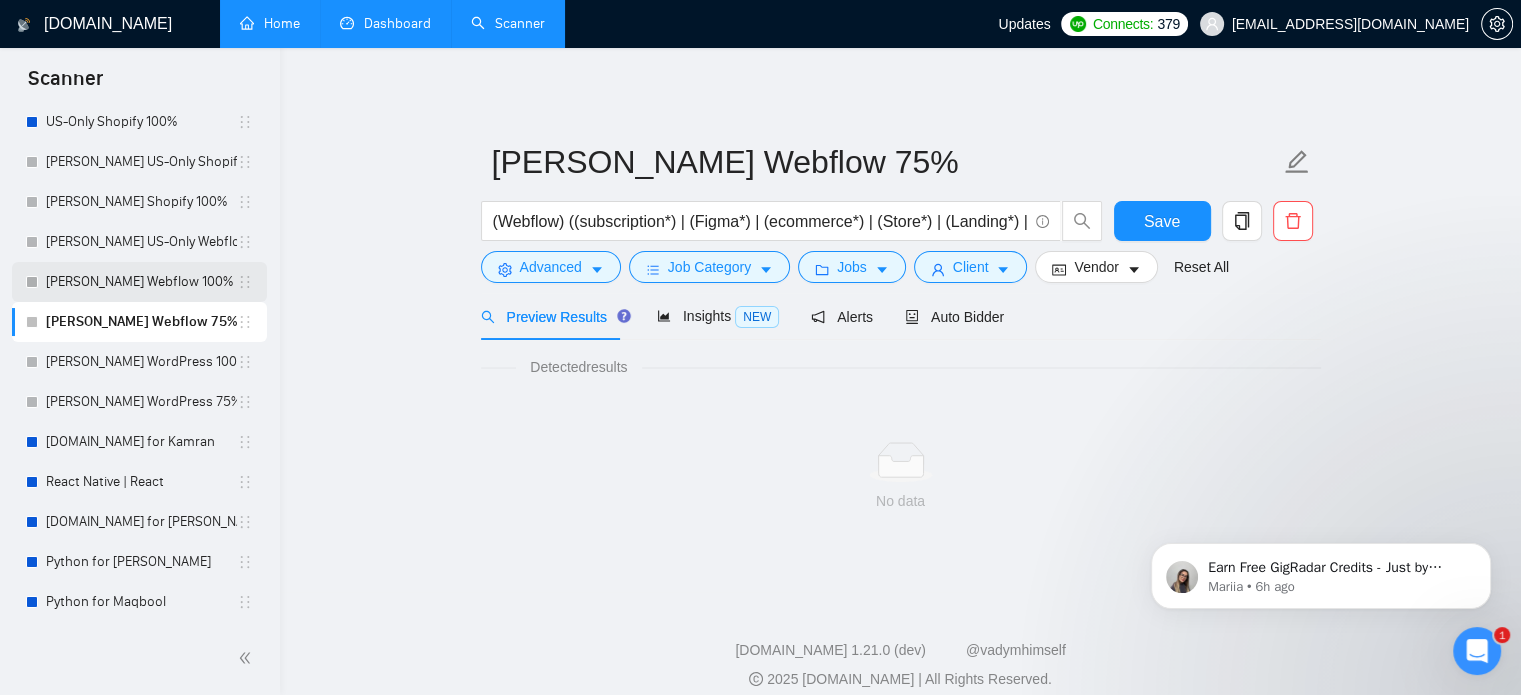 click on "[PERSON_NAME] Webflow 100%" at bounding box center (141, 282) 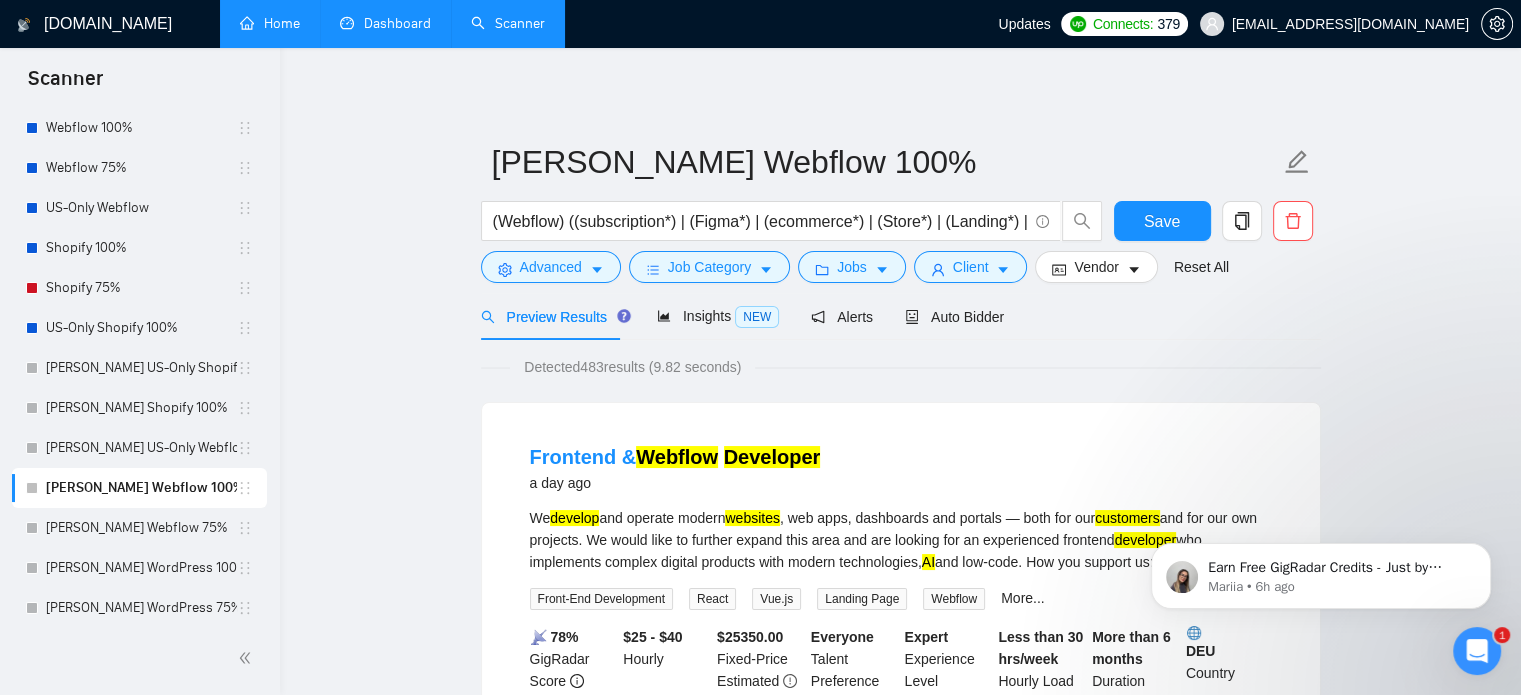 scroll, scrollTop: 520, scrollLeft: 0, axis: vertical 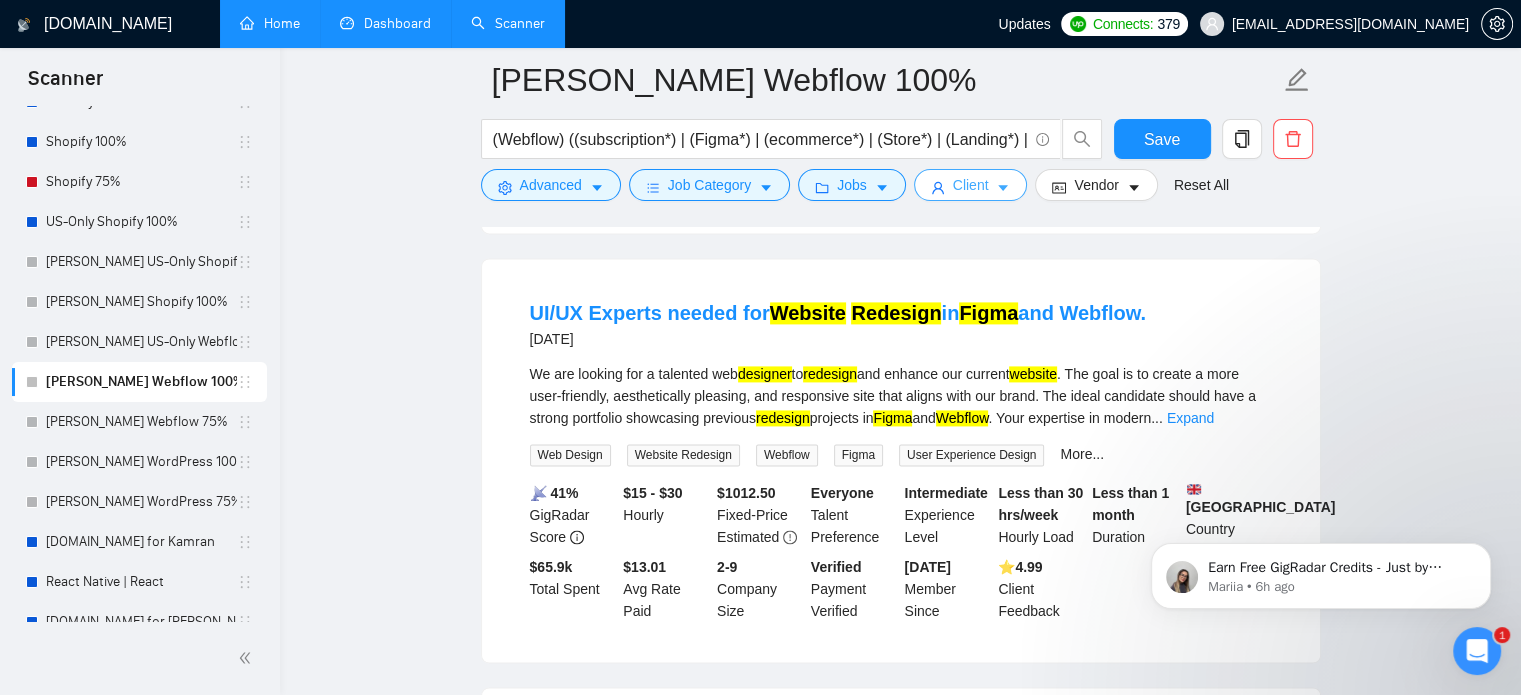 click on "Client" at bounding box center (971, 185) 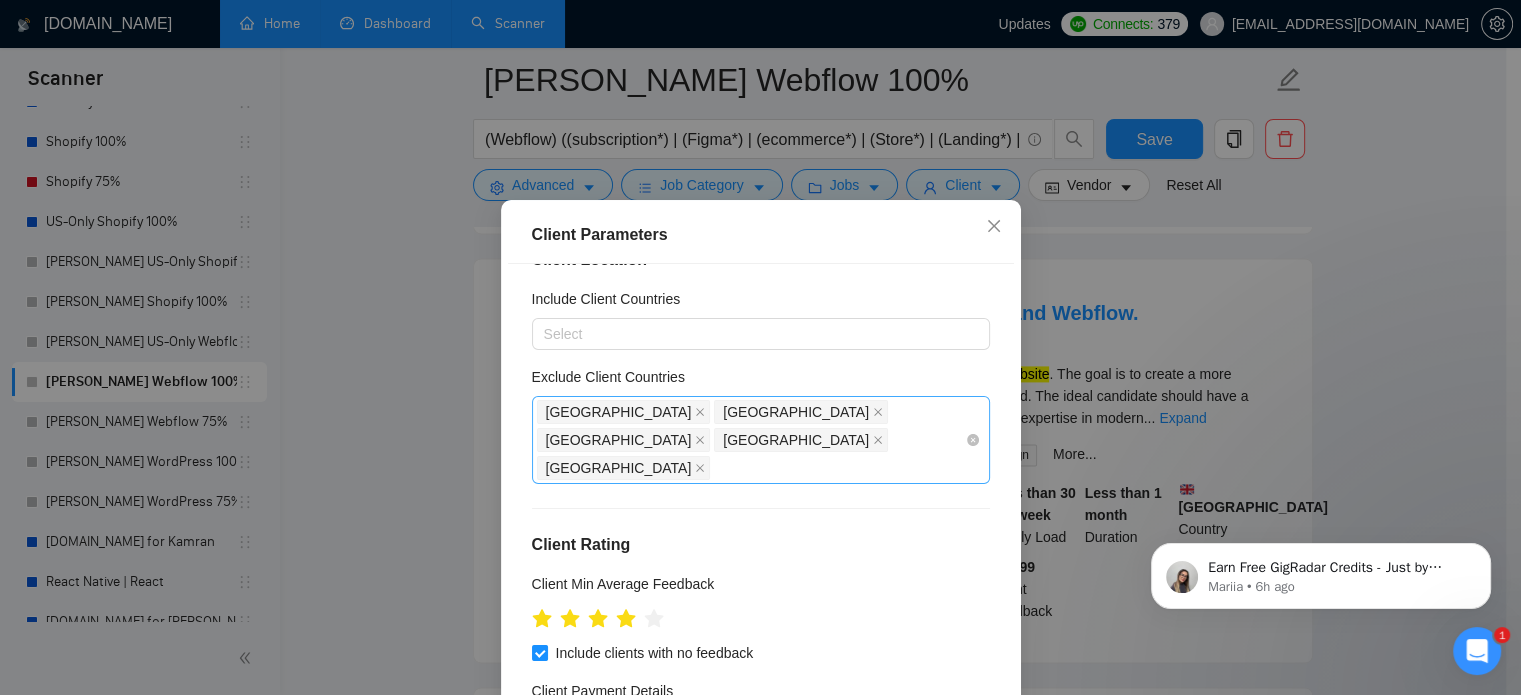 scroll, scrollTop: 0, scrollLeft: 0, axis: both 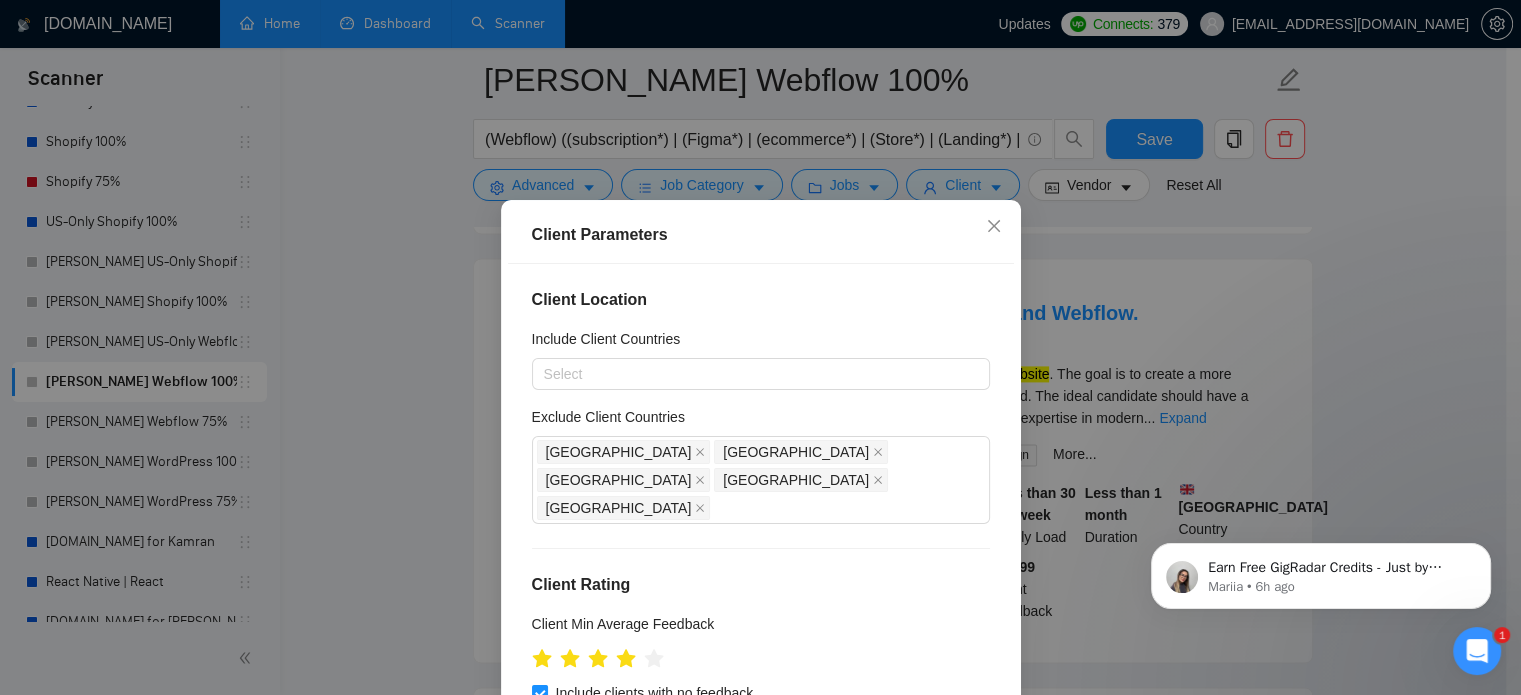 click on "Client Parameters Client Location Include Client Countries   Select Exclude Client Countries [GEOGRAPHIC_DATA] [GEOGRAPHIC_DATA] [GEOGRAPHIC_DATA] [GEOGRAPHIC_DATA] [GEOGRAPHIC_DATA]   Client Rating Client Min Average Feedback Include clients with no feedback Client Payment Details Payment Verified Hire Rate Stats   Client Total Spent $ Min - $ Max Client Hire Rate New Max Rates     Avg Hourly Rate Paid New $ 10 Min - $ Max Include Clients without Sufficient History Client Profile Client Industry New   Any industry Client Company Size   Any company size Enterprise Clients New   Any clients Reset OK" at bounding box center [760, 347] 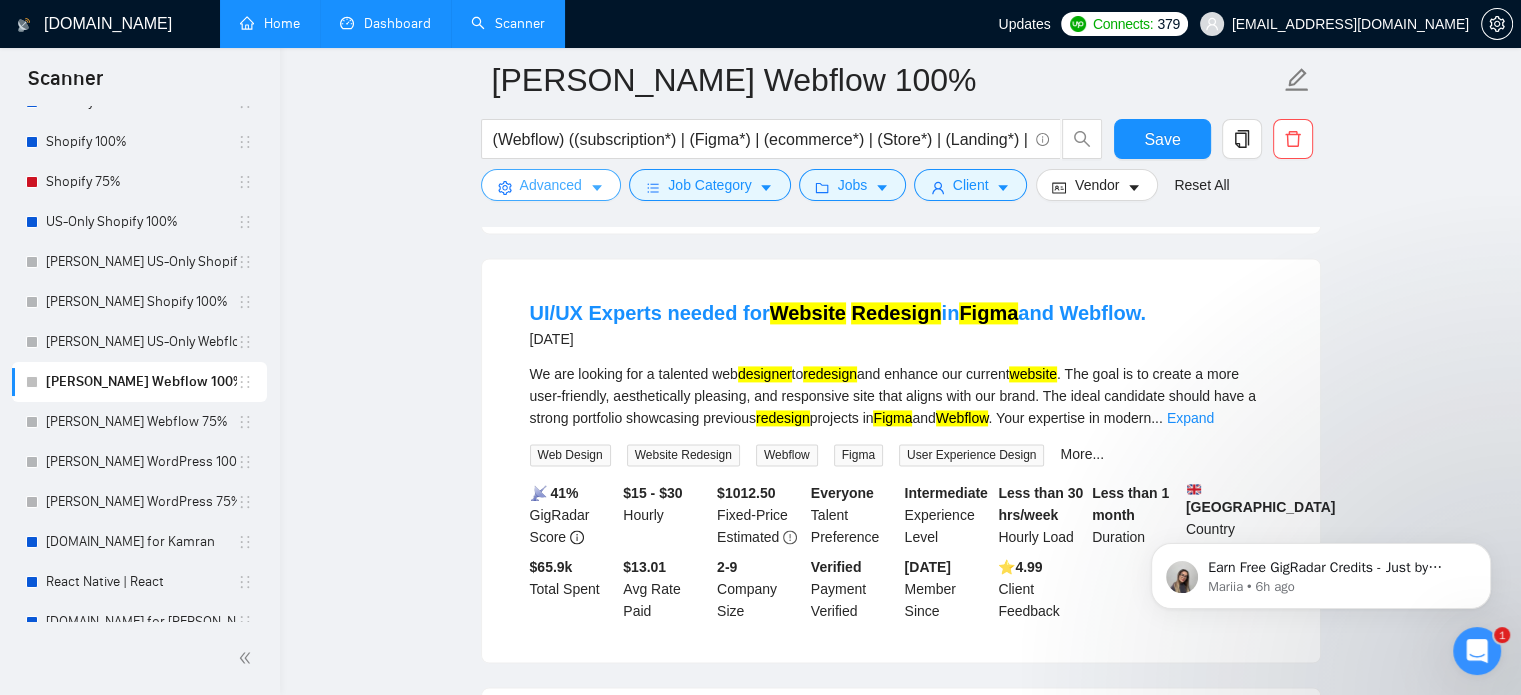click on "Advanced" at bounding box center (551, 185) 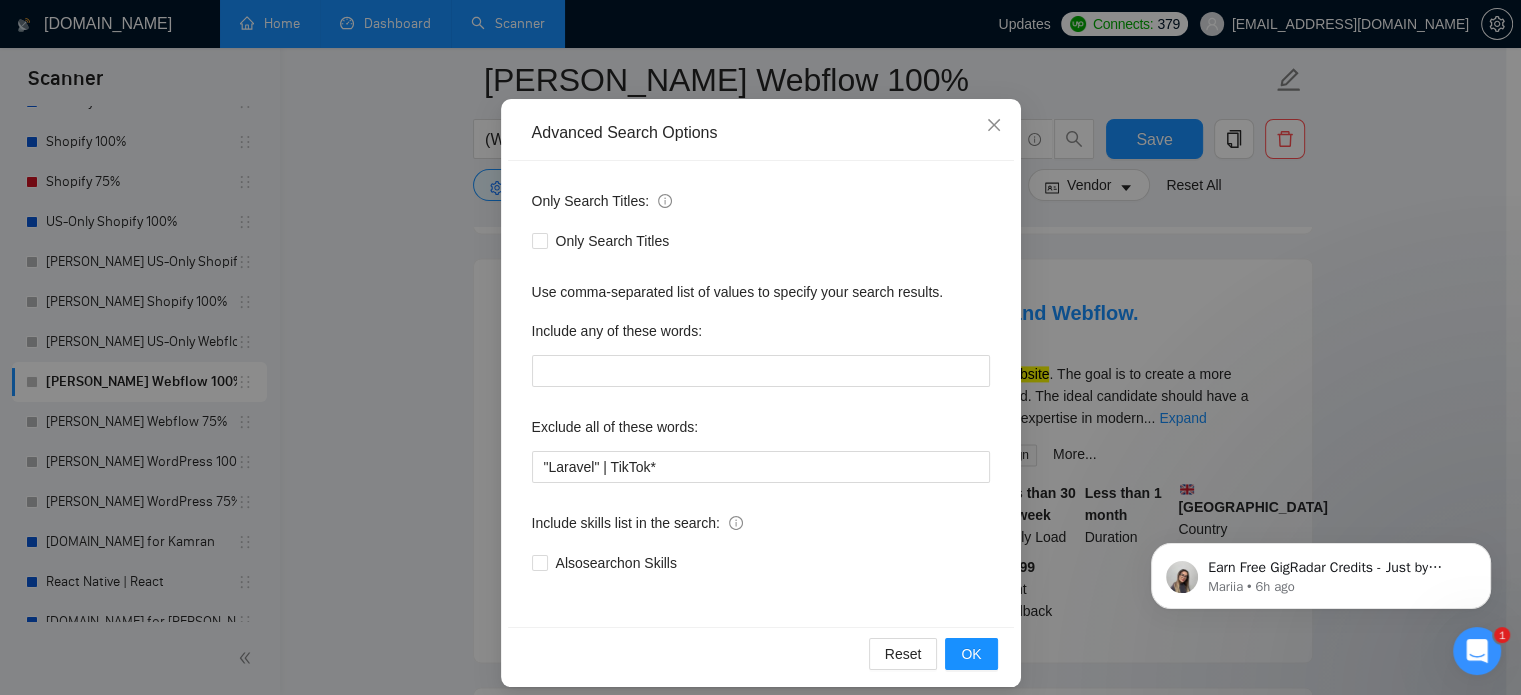 scroll, scrollTop: 136, scrollLeft: 0, axis: vertical 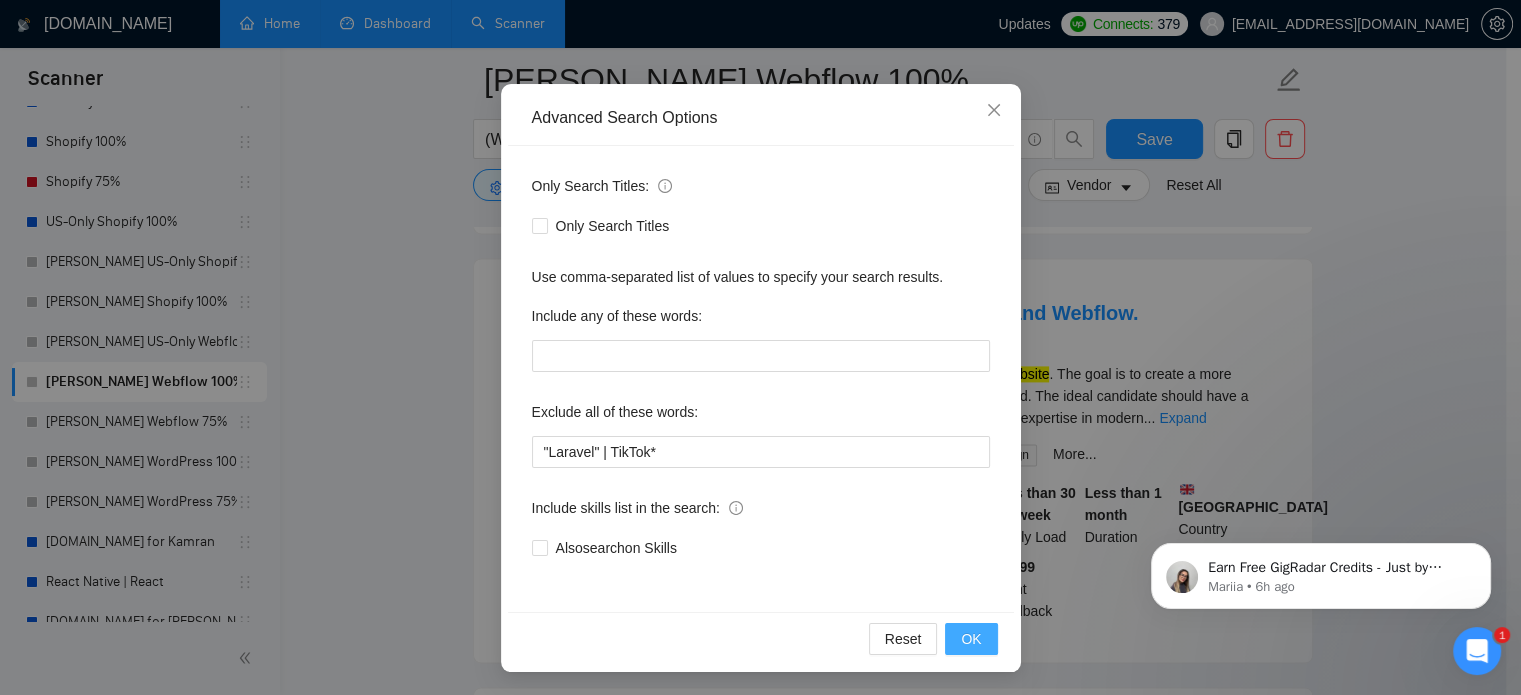 click on "OK" at bounding box center [971, 639] 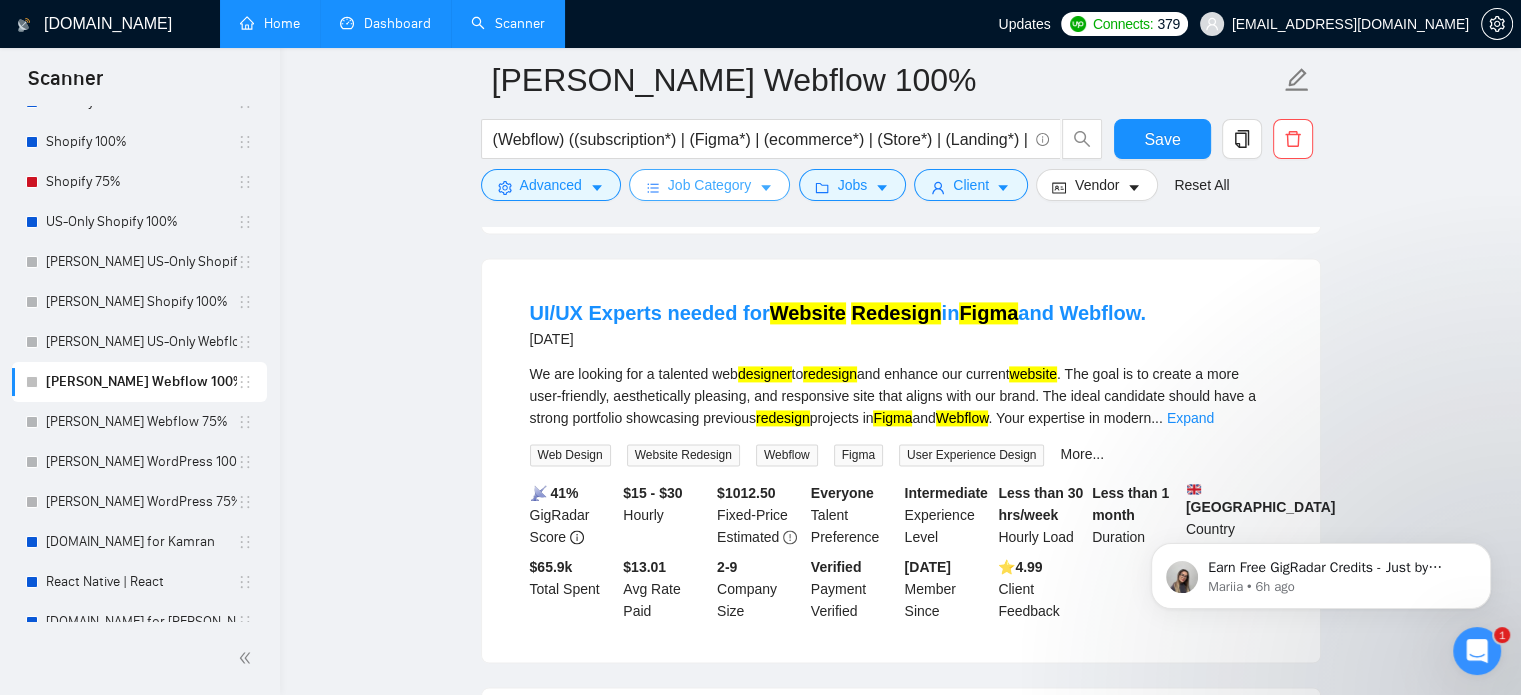 click on "Job Category" at bounding box center [709, 185] 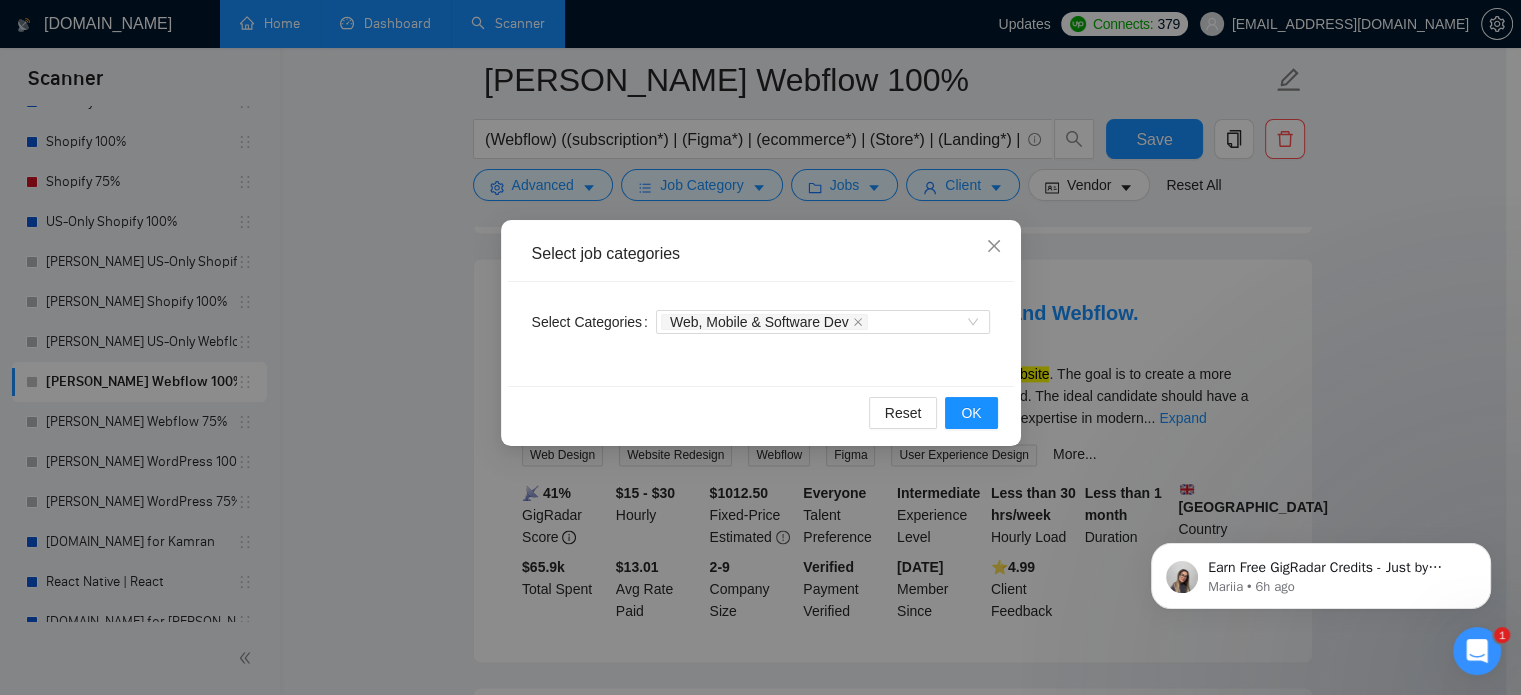 click on "Select job categories Select Categories Web, Mobile & Software Dev   Reset OK" at bounding box center [760, 347] 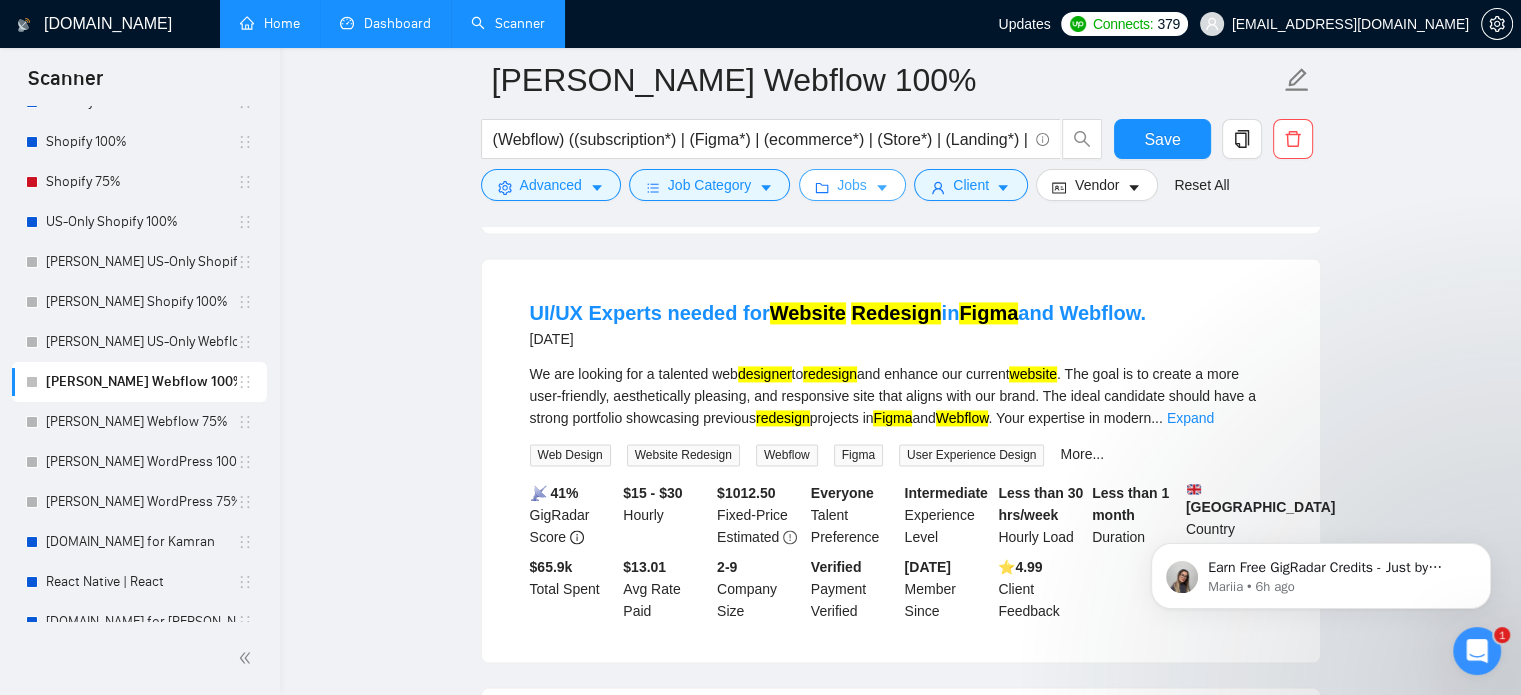 click at bounding box center [882, 187] 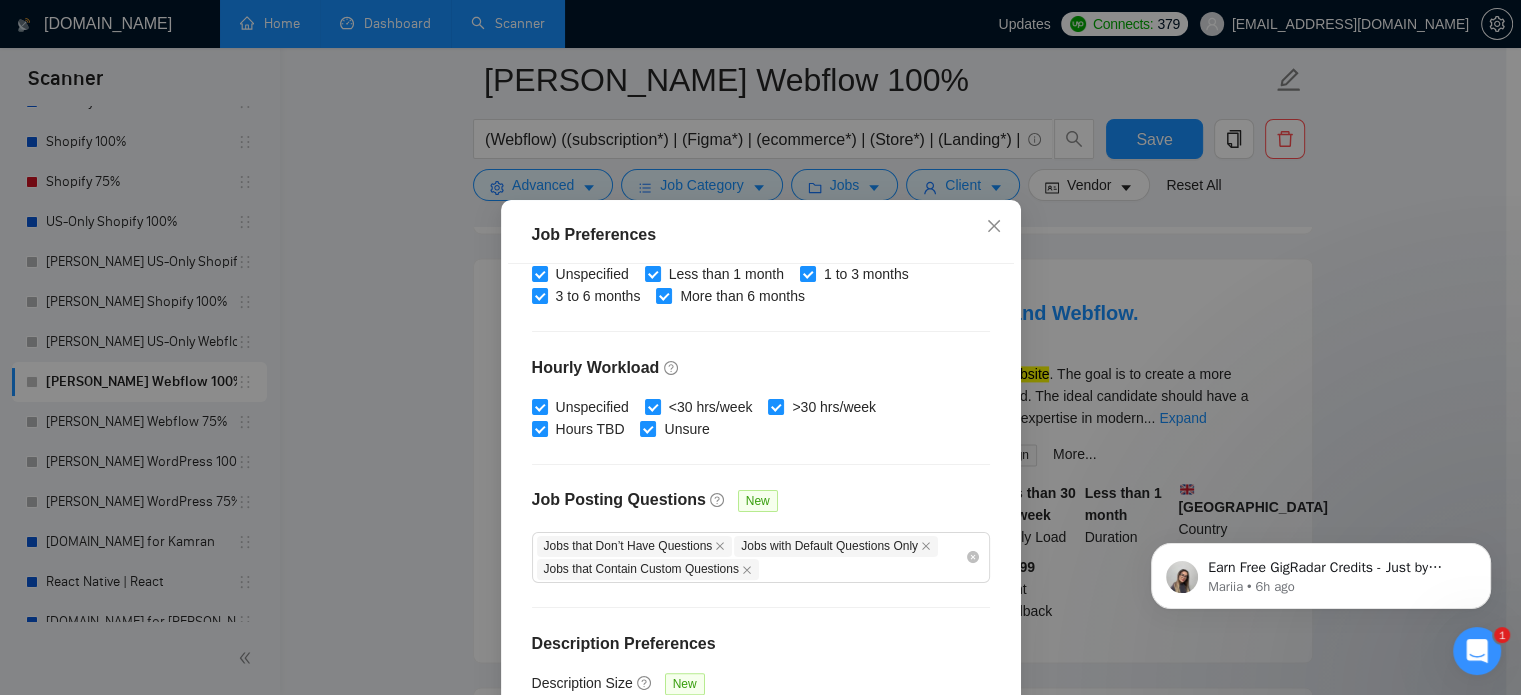 scroll, scrollTop: 659, scrollLeft: 0, axis: vertical 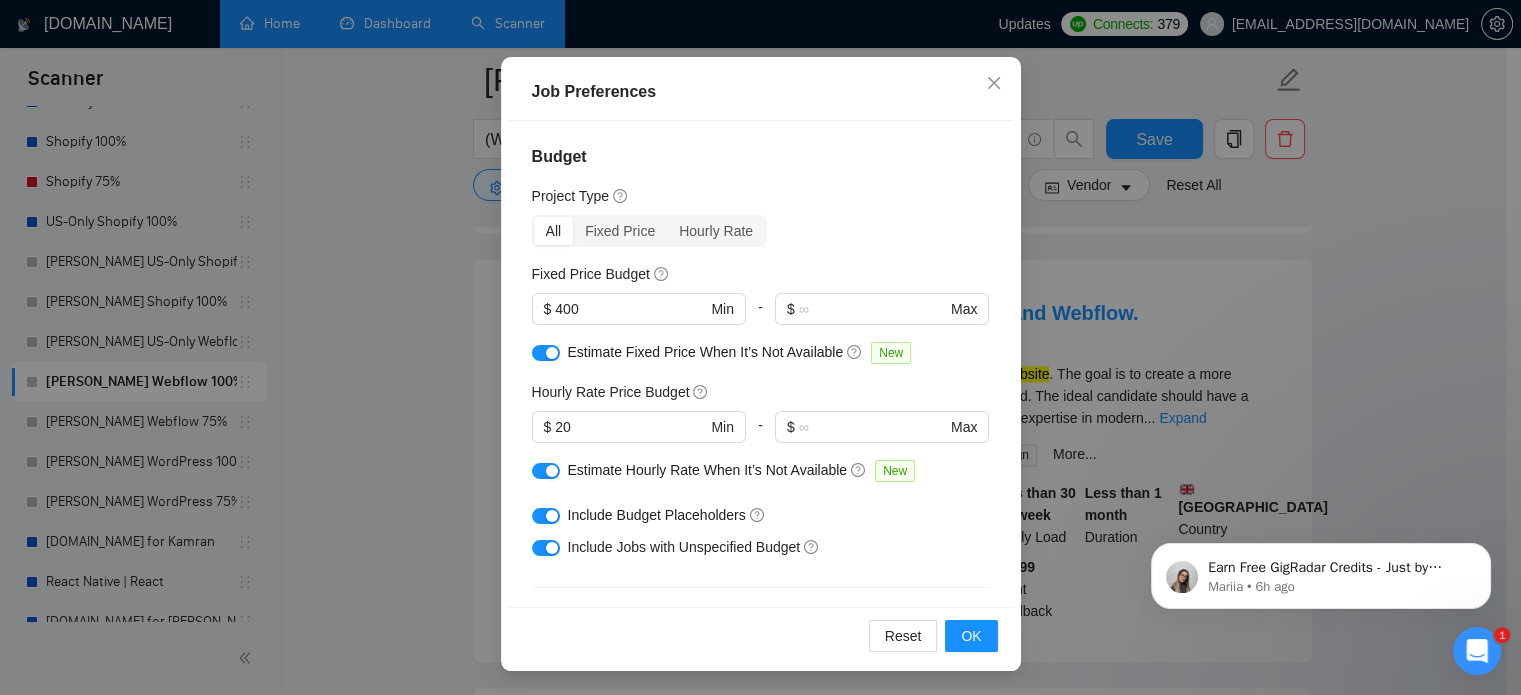 click on "Job Preferences Budget Project Type All Fixed Price Hourly Rate   Fixed Price Budget $ 400 Min - $ Max Estimate Fixed Price When It’s Not Available New   Hourly Rate Price Budget $ 20 Min - $ Max Estimate Hourly Rate When It’s Not Available New Include Budget Placeholders Include Jobs with Unspecified Budget   Connects Price New Min - Max Project Duration   Unspecified Less than 1 month 1 to 3 months 3 to 6 months More than 6 months Hourly Workload   Unspecified <30 hrs/week >30 hrs/week Hours TBD Unsure Job Posting Questions New Jobs that Don’t Have Questions Jobs with Default Questions Only Jobs that Contain Custom Questions   Description Preferences Description Size New Below average Average Above average   Reset OK" at bounding box center [760, 347] 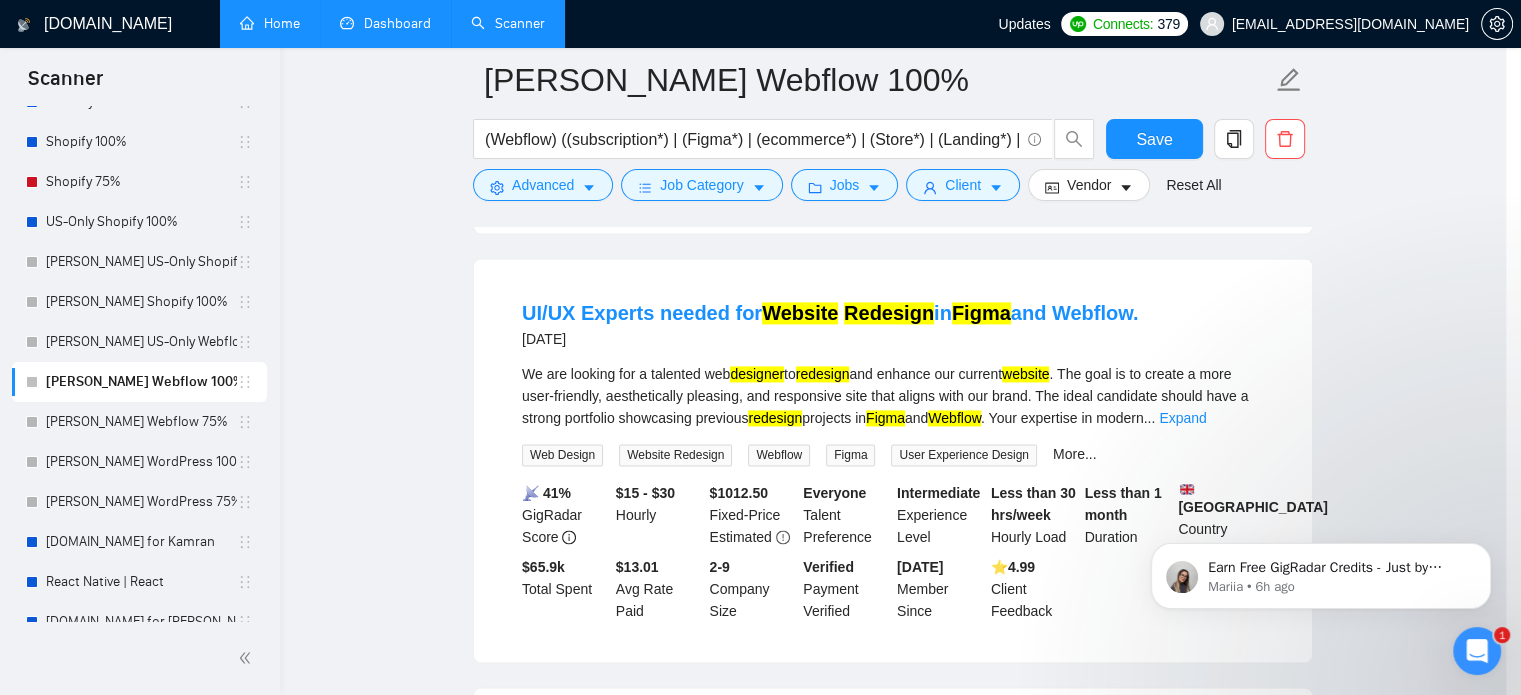 scroll, scrollTop: 63, scrollLeft: 0, axis: vertical 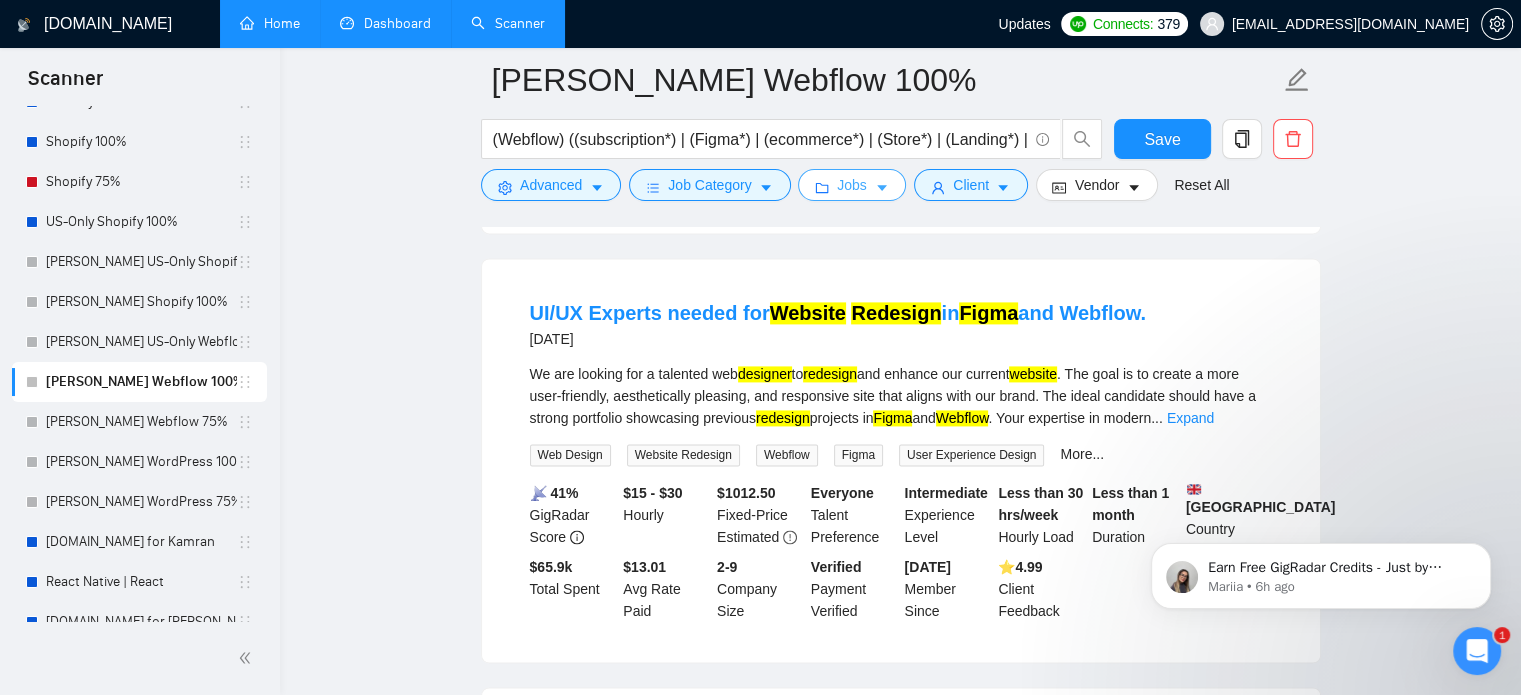 click on "Jobs" at bounding box center (852, 185) 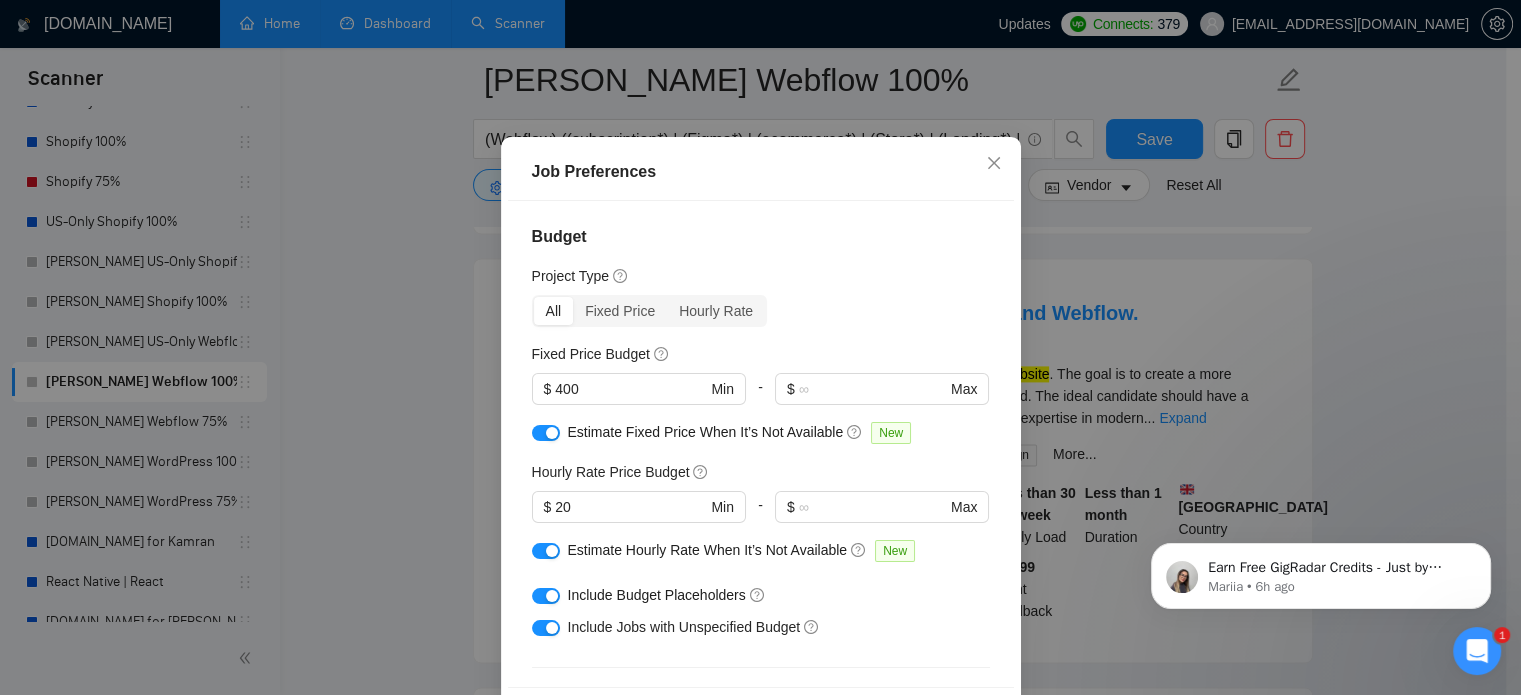 click on "Job Preferences Budget Project Type All Fixed Price Hourly Rate   Fixed Price Budget $ 400 Min - $ Max Estimate Fixed Price When It’s Not Available New   Hourly Rate Price Budget $ 20 Min - $ Max Estimate Hourly Rate When It’s Not Available New Include Budget Placeholders Include Jobs with Unspecified Budget   Connects Price New Min - Max Project Duration   Unspecified Less than 1 month 1 to 3 months 3 to 6 months More than 6 months Hourly Workload   Unspecified <30 hrs/week >30 hrs/week Hours TBD Unsure Job Posting Questions New Jobs that Don’t Have Questions Jobs with Default Questions Only Jobs that Contain Custom Questions   Description Preferences Description Size New Below average Average Above average   Reset OK" at bounding box center (760, 347) 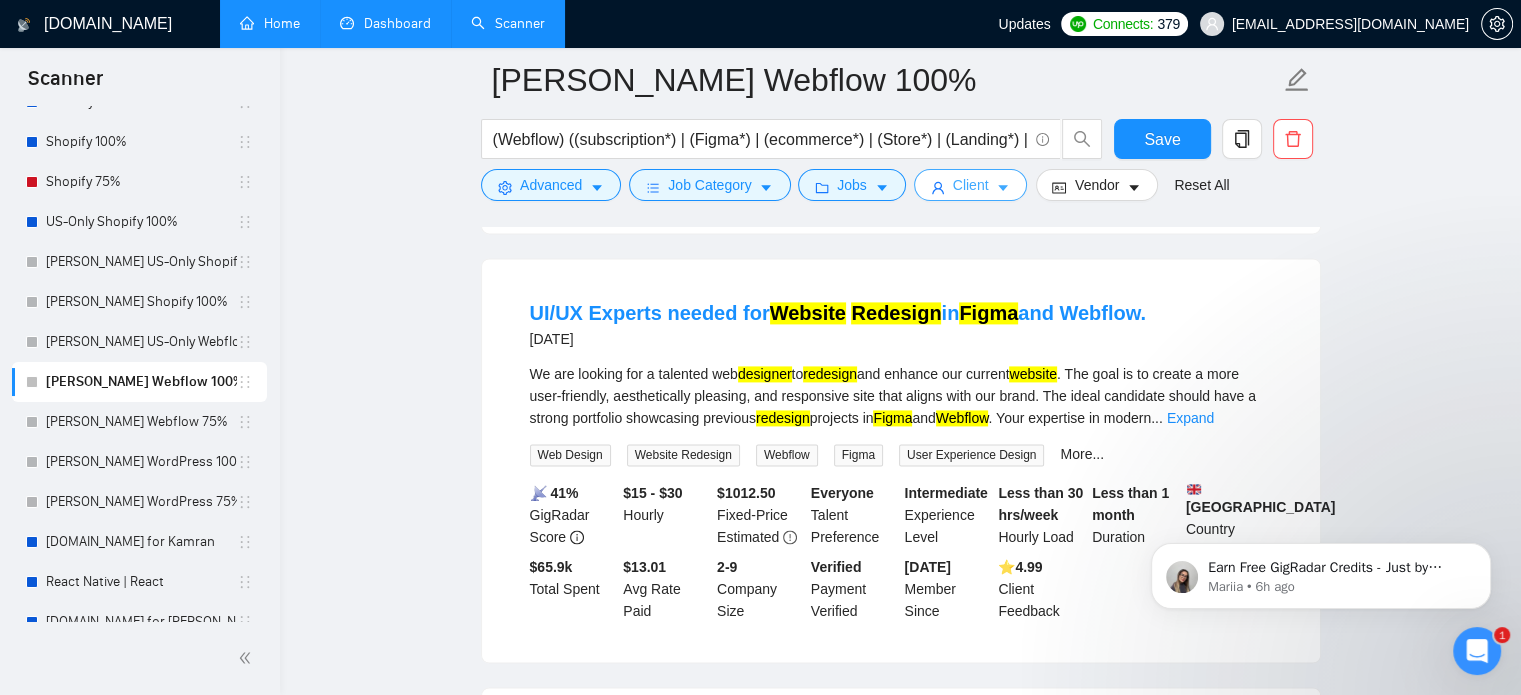click on "Client" at bounding box center [971, 185] 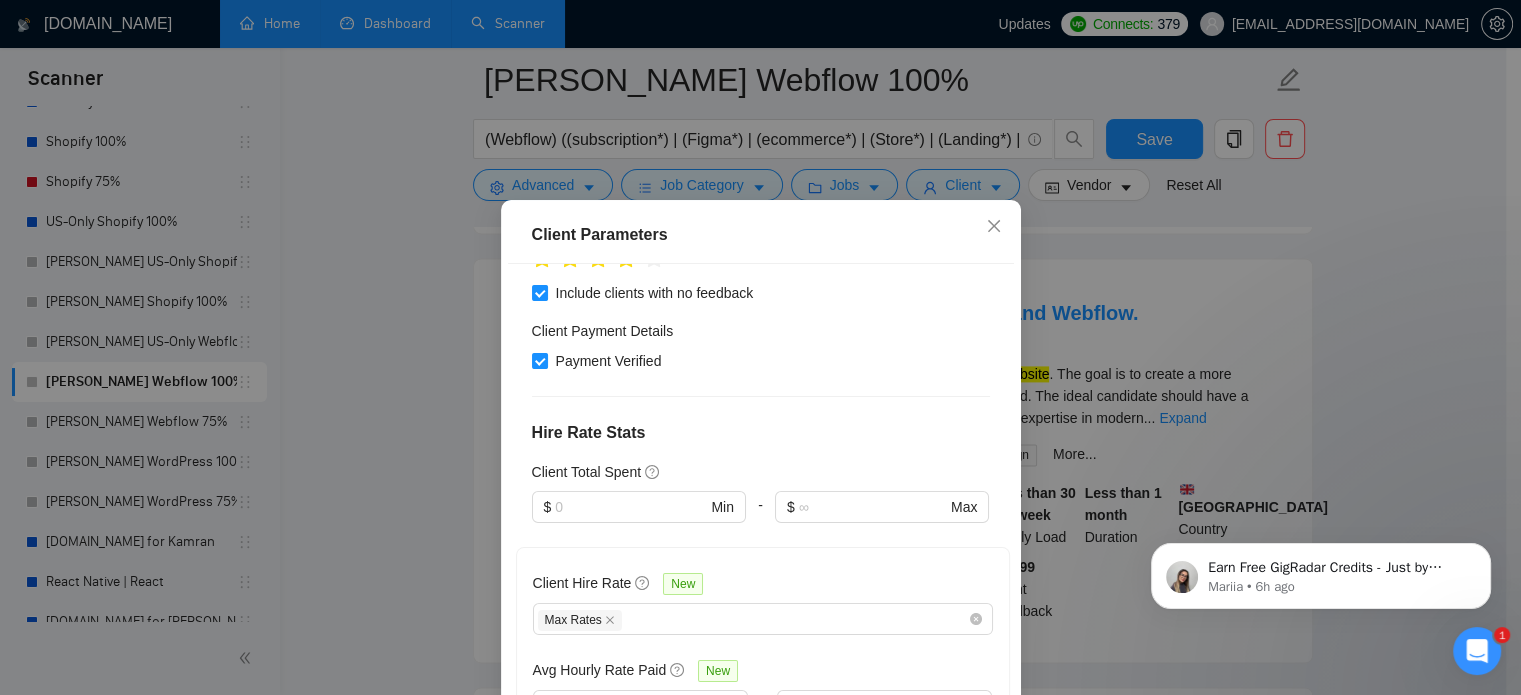 scroll, scrollTop: 500, scrollLeft: 0, axis: vertical 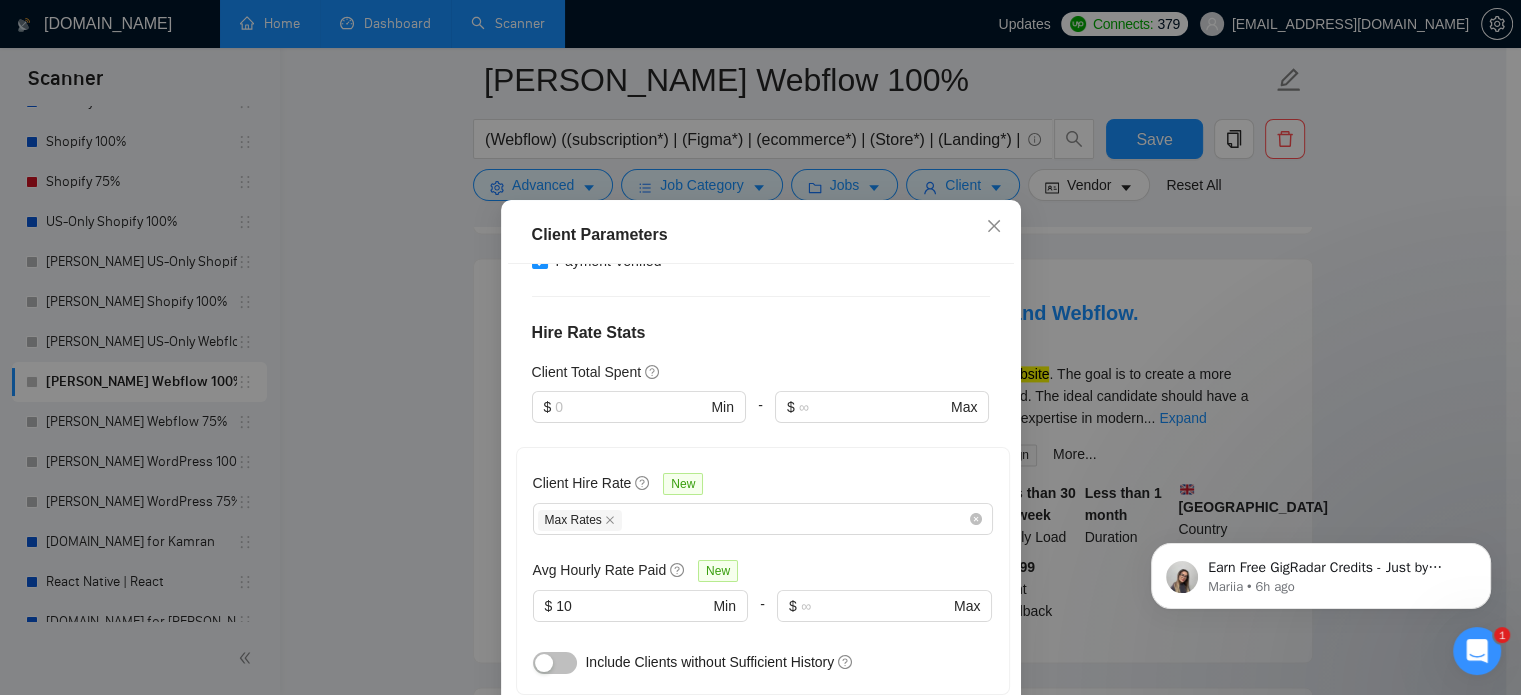 click on "Client Parameters Client Location Include Client Countries   Select Exclude Client Countries [GEOGRAPHIC_DATA] [GEOGRAPHIC_DATA] [GEOGRAPHIC_DATA] [GEOGRAPHIC_DATA] [GEOGRAPHIC_DATA]   Client Rating Client Min Average Feedback Include clients with no feedback Client Payment Details Payment Verified Hire Rate Stats   Client Total Spent $ Min - $ Max Client Hire Rate New Max Rates     Avg Hourly Rate Paid New $ 10 Min - $ Max Include Clients without Sufficient History Client Profile Client Industry New   Any industry Client Company Size   Any company size Enterprise Clients New   Any clients Reset OK" at bounding box center [760, 347] 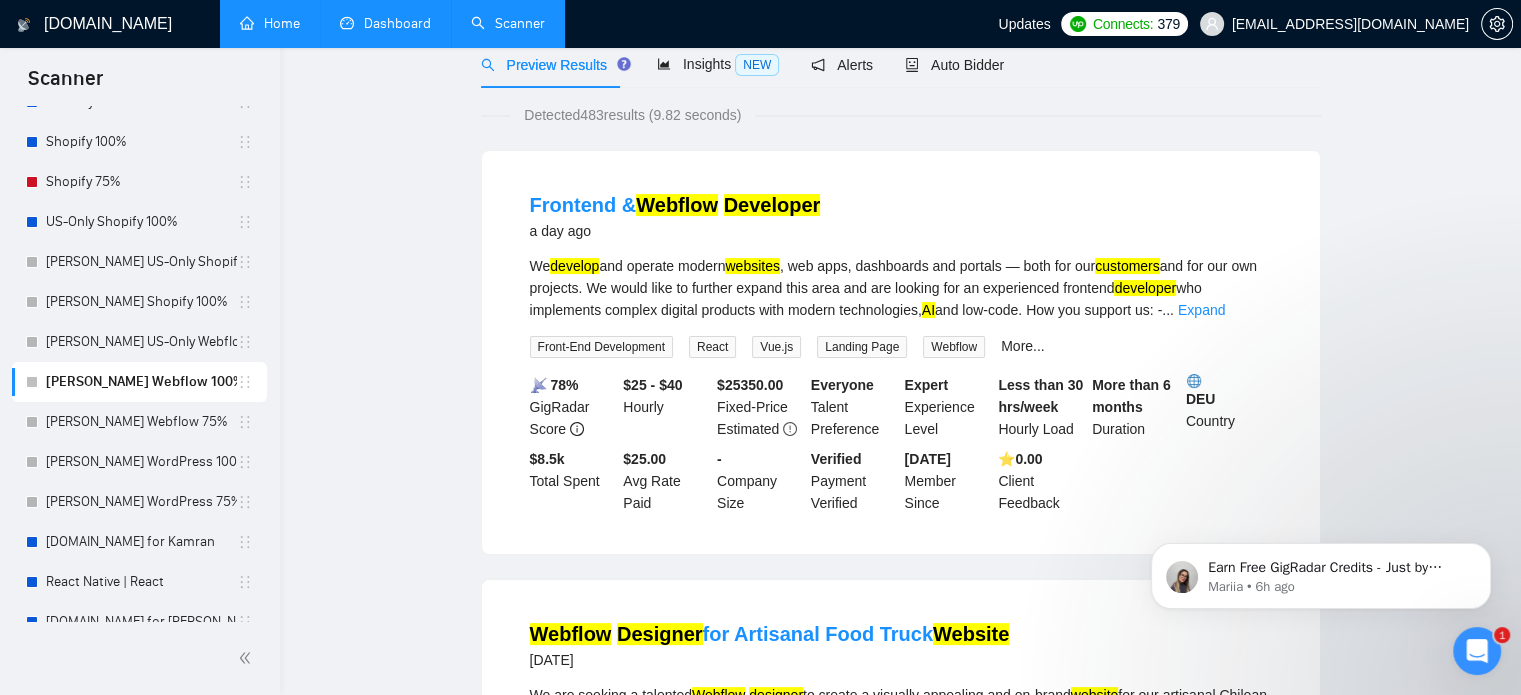 scroll, scrollTop: 0, scrollLeft: 0, axis: both 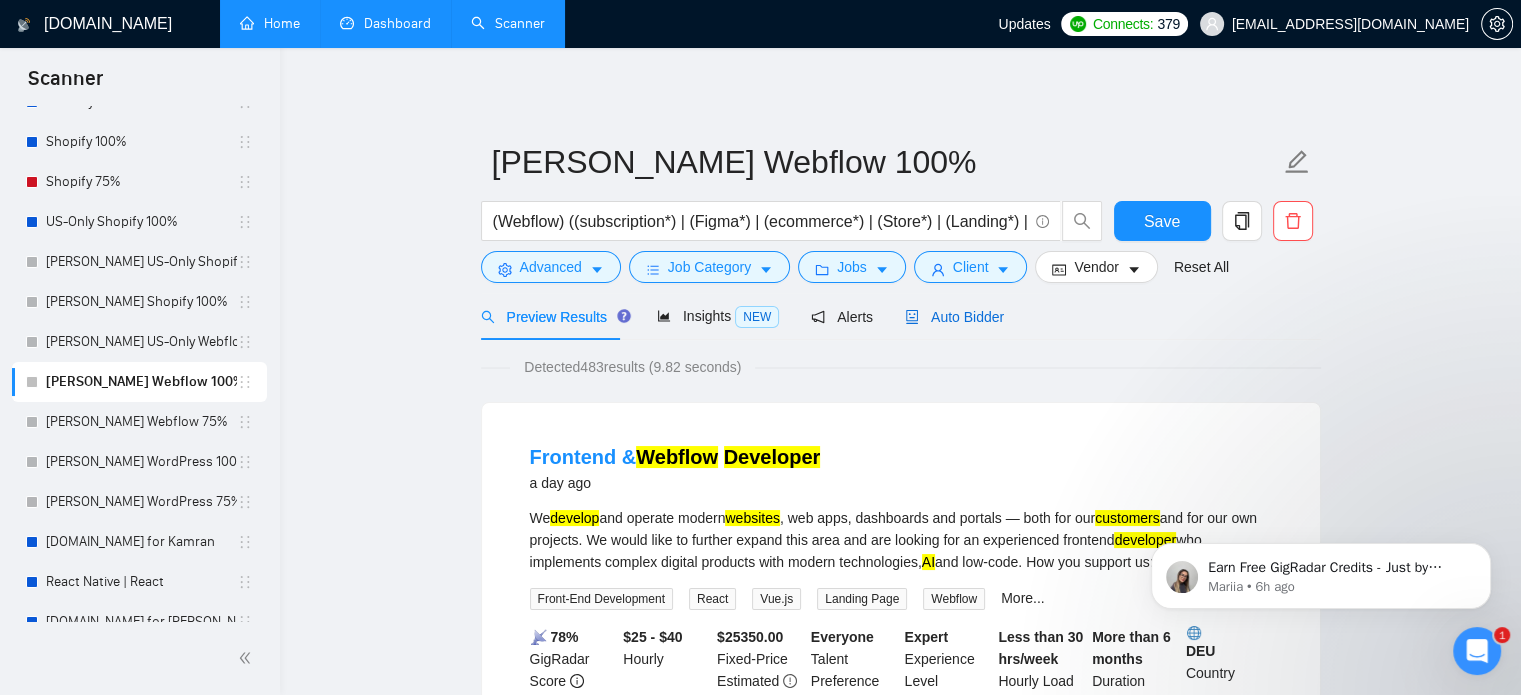 click on "Auto Bidder" at bounding box center (954, 317) 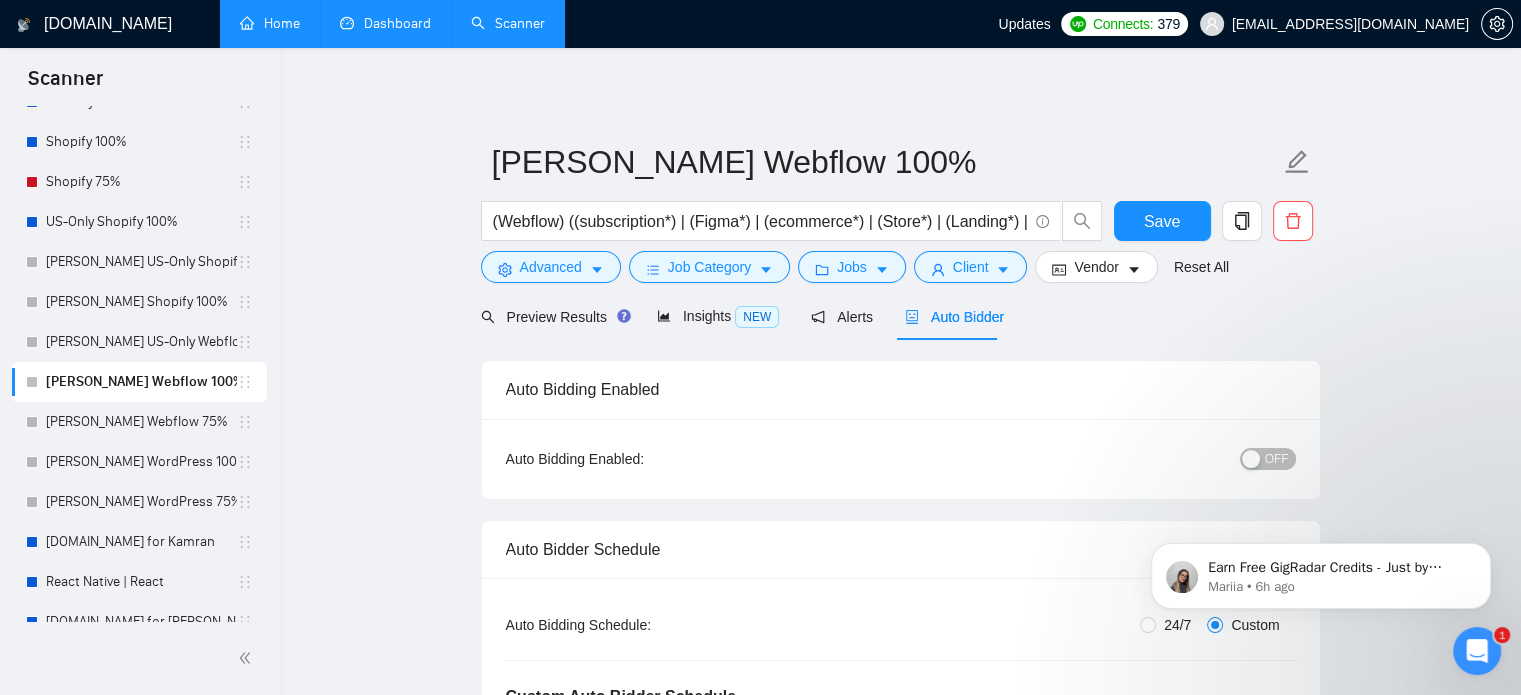 type 